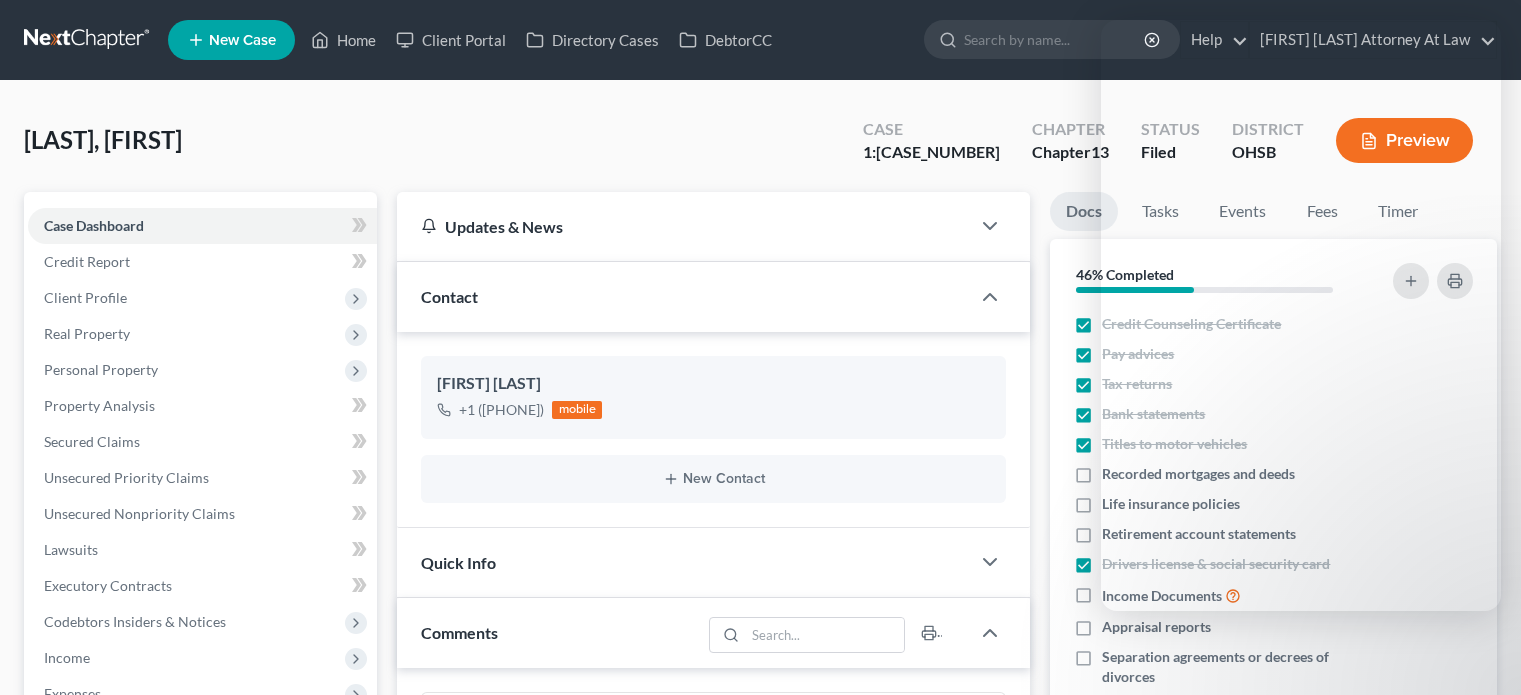 scroll, scrollTop: 600, scrollLeft: 0, axis: vertical 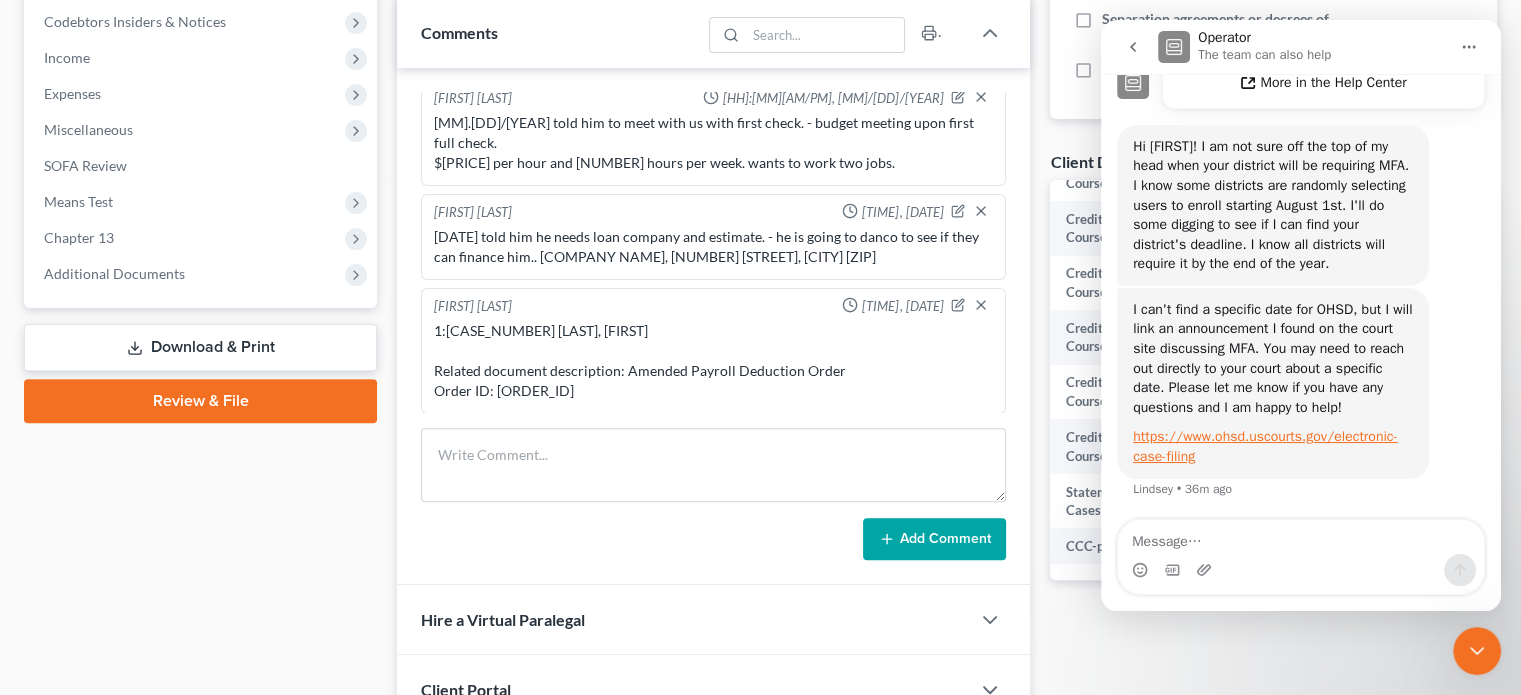 drag, startPoint x: 276, startPoint y: 616, endPoint x: 614, endPoint y: 558, distance: 342.94022 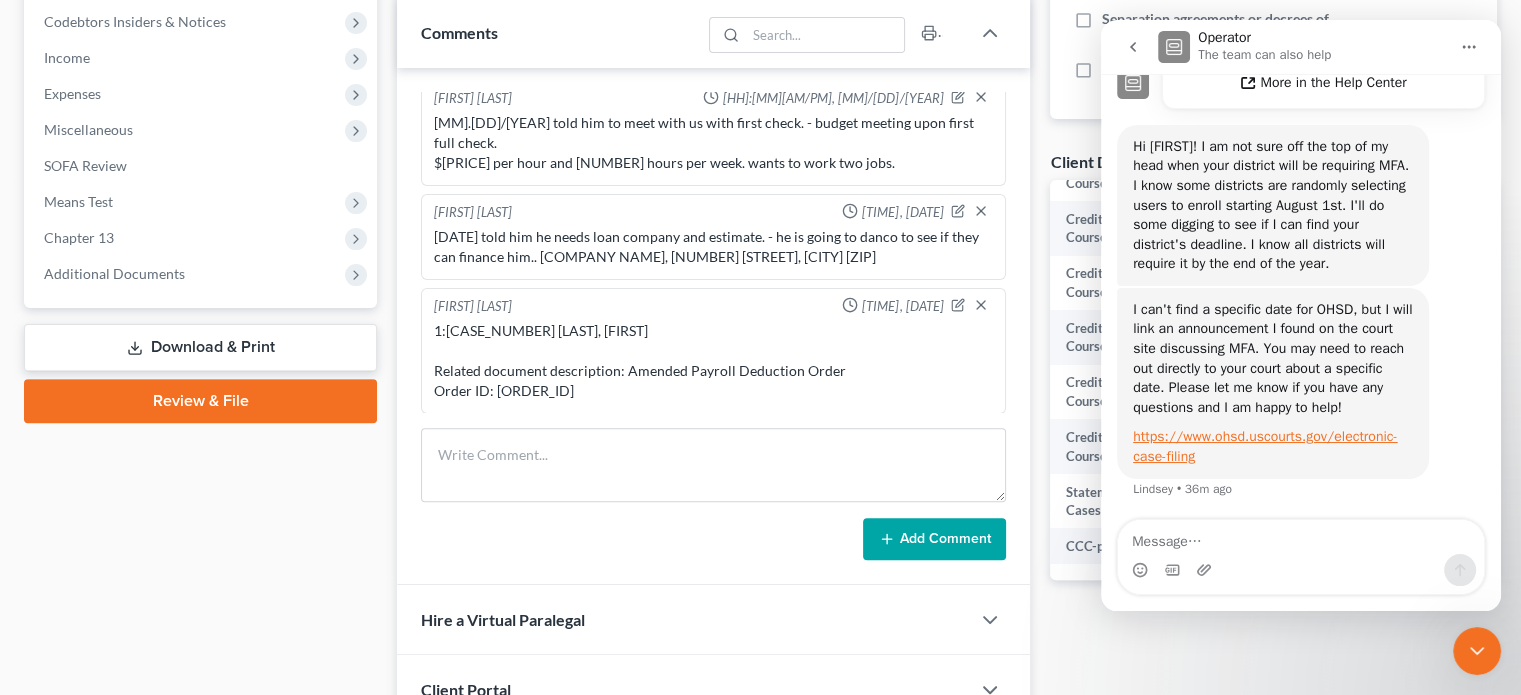 drag, startPoint x: 1209, startPoint y: 440, endPoint x: 1247, endPoint y: 467, distance: 46.615448 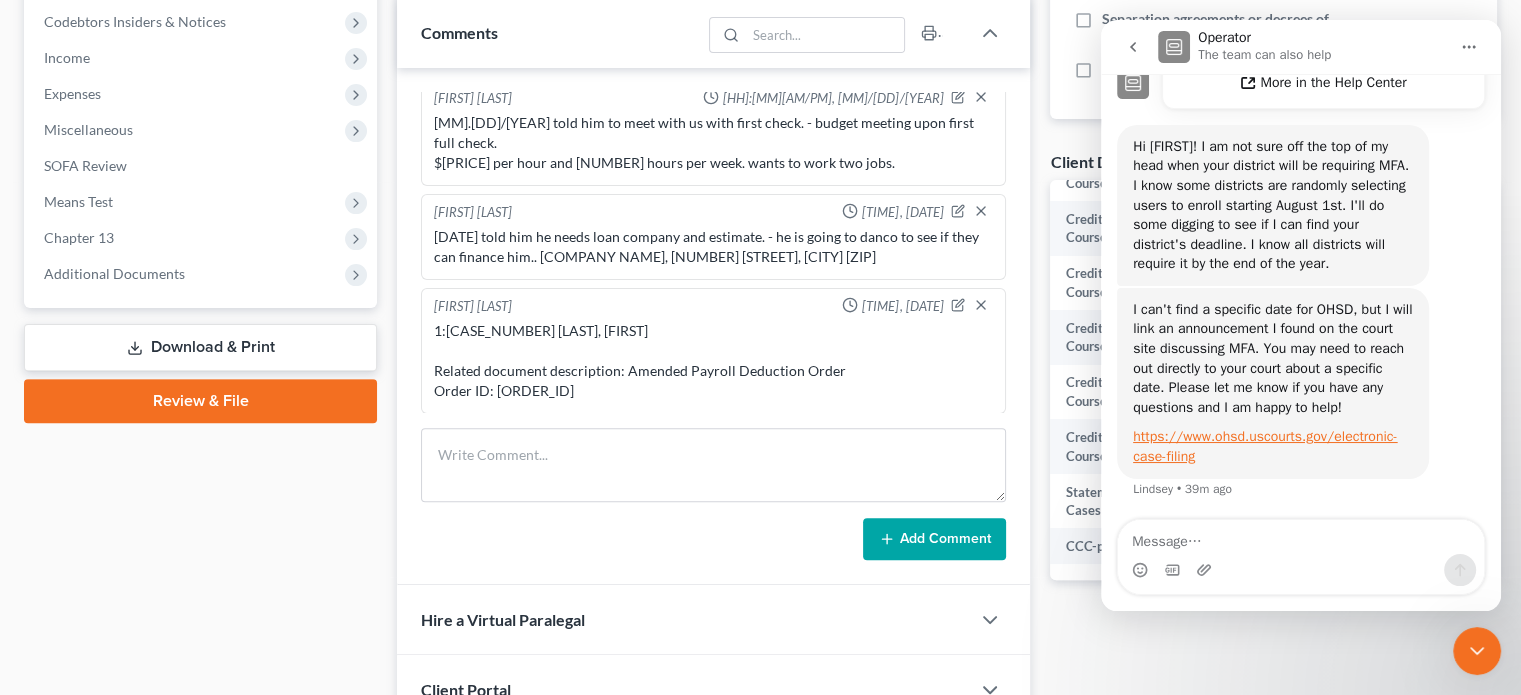 drag, startPoint x: 1465, startPoint y: 649, endPoint x: 1454, endPoint y: 641, distance: 13.601471 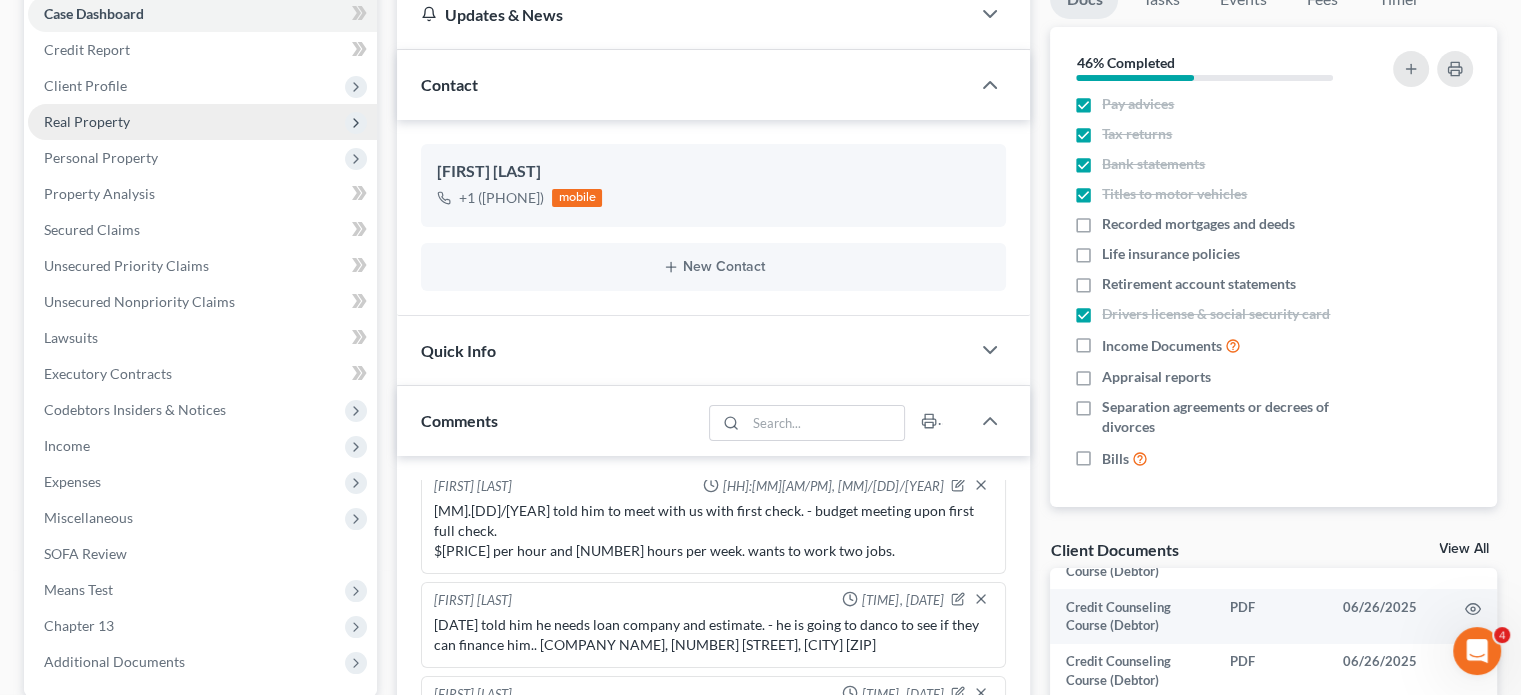 scroll, scrollTop: 0, scrollLeft: 0, axis: both 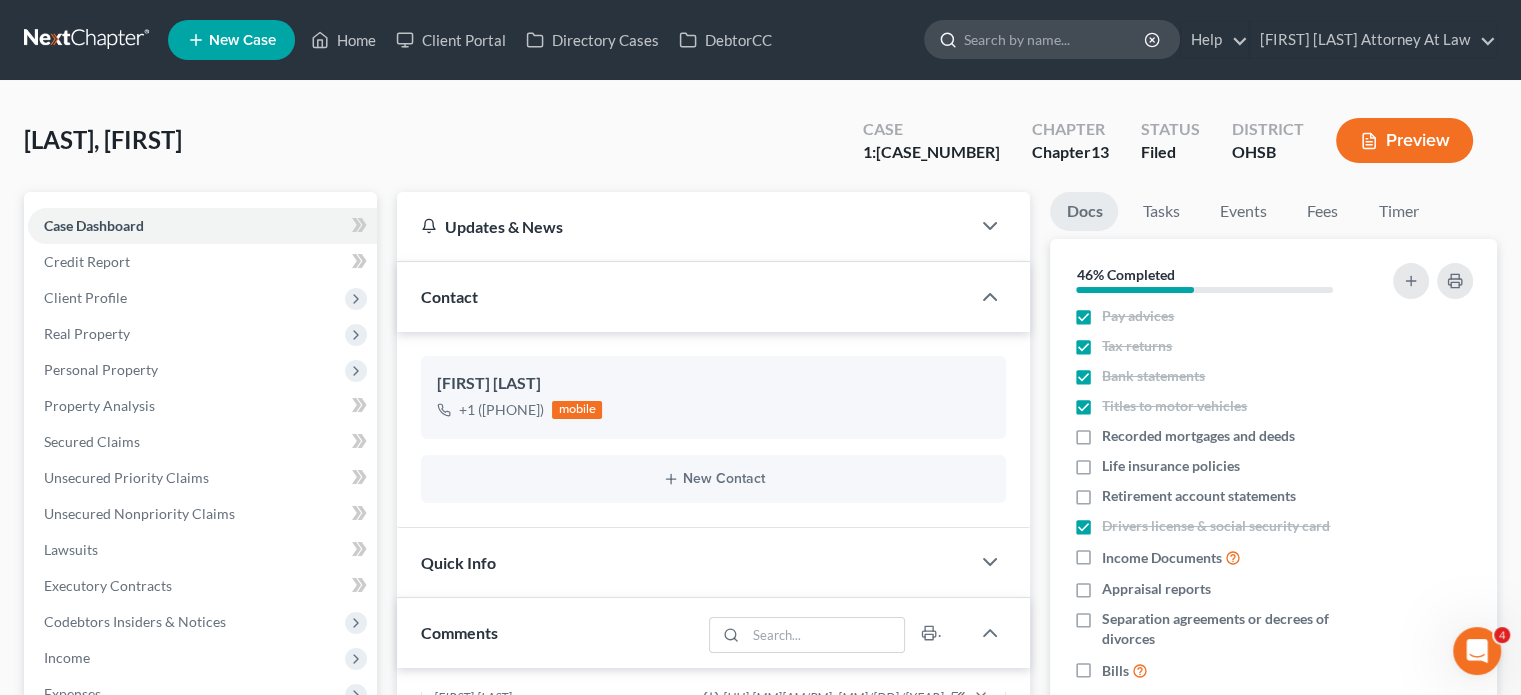 click at bounding box center (1055, 39) 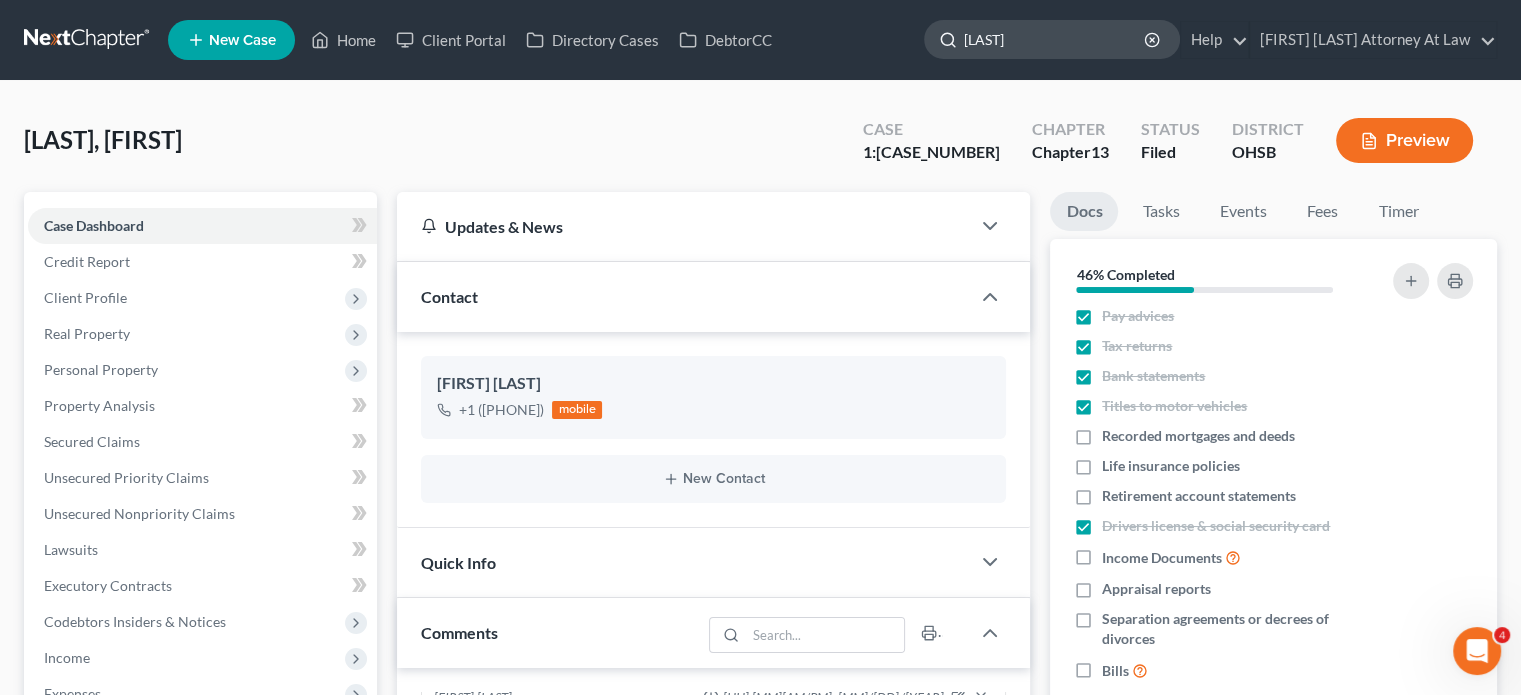 type on "weiler" 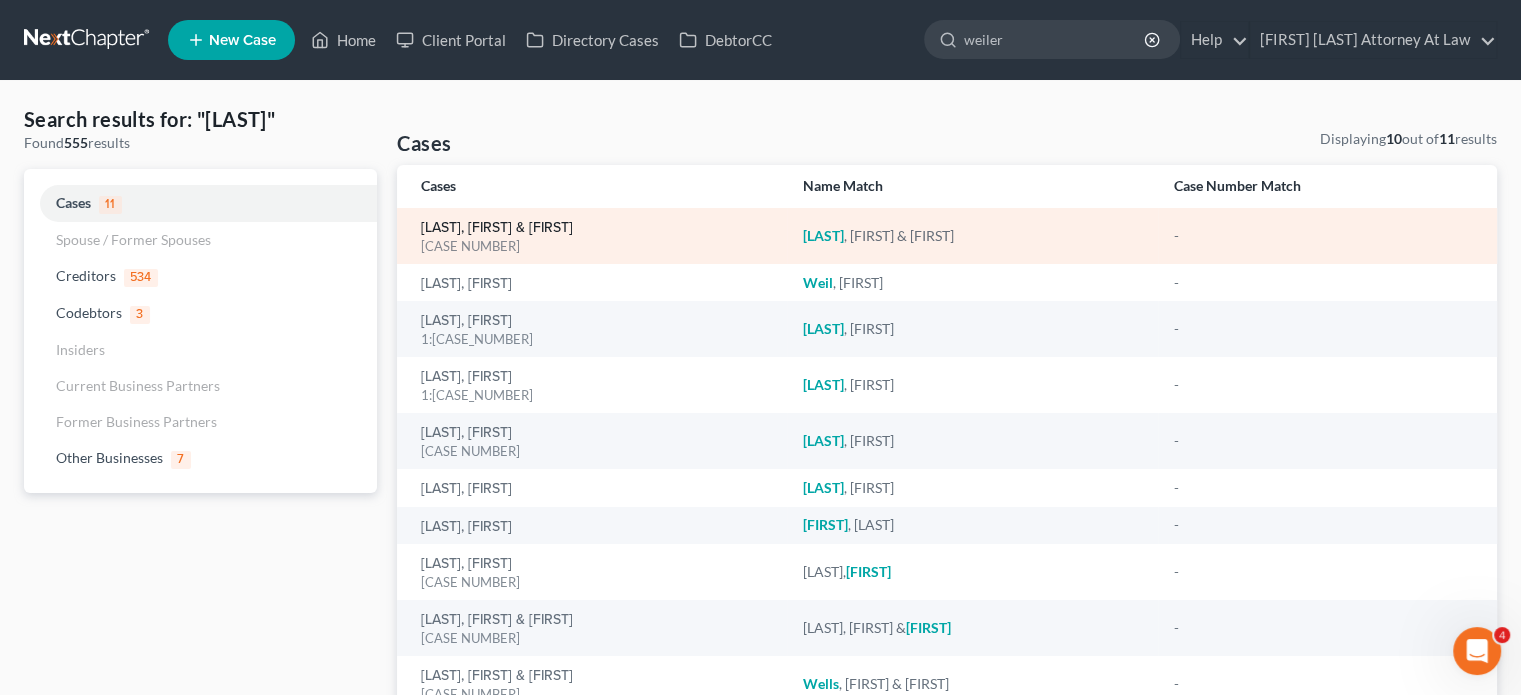click on "[LAST], [FIRST] & [FIRST]" at bounding box center (497, 228) 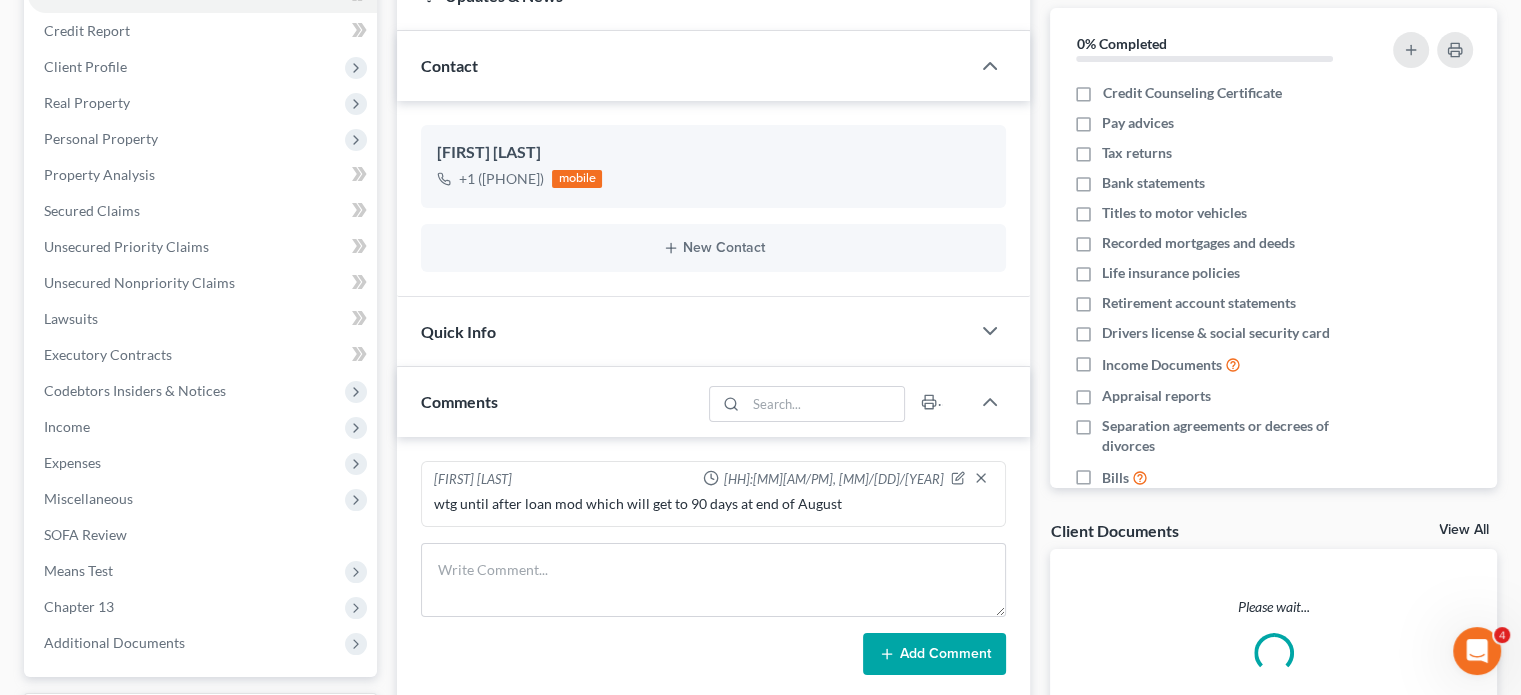 scroll, scrollTop: 300, scrollLeft: 0, axis: vertical 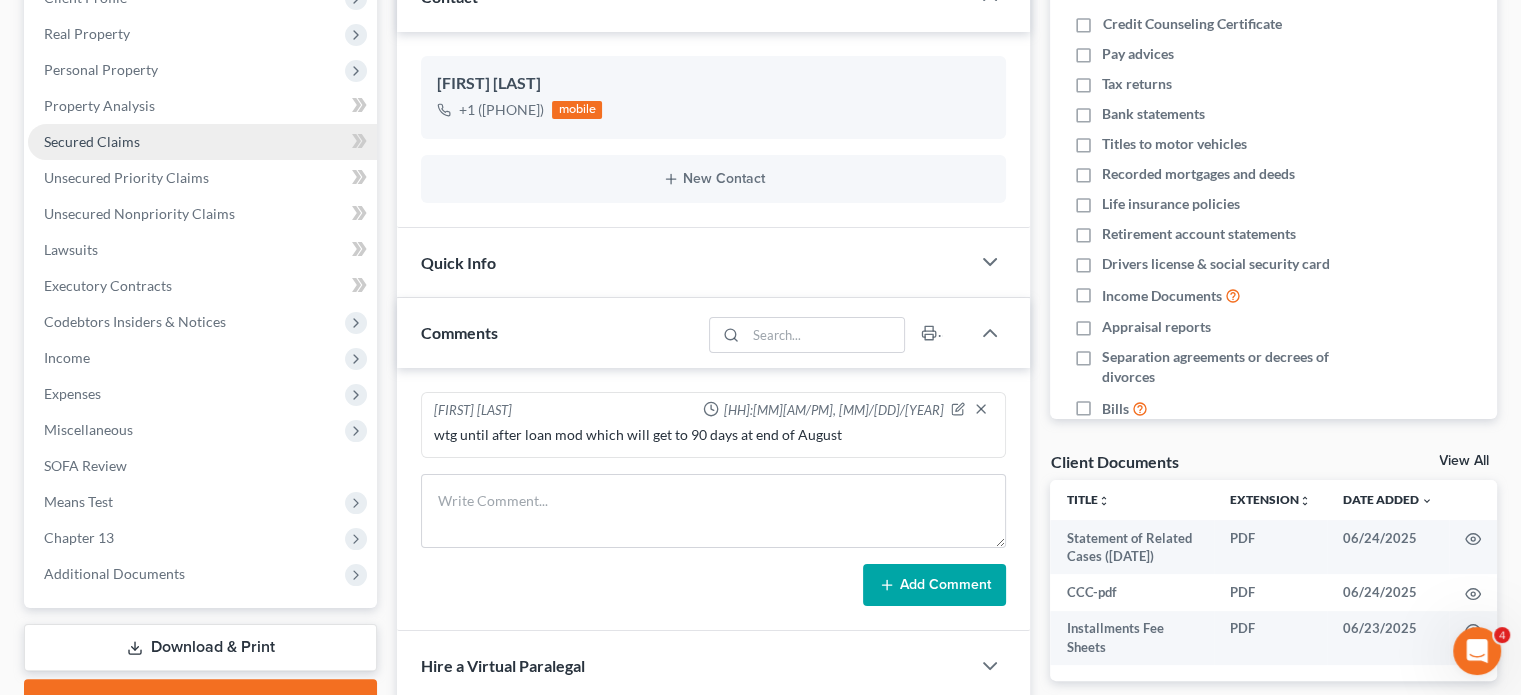 click on "Secured Claims" at bounding box center (92, 141) 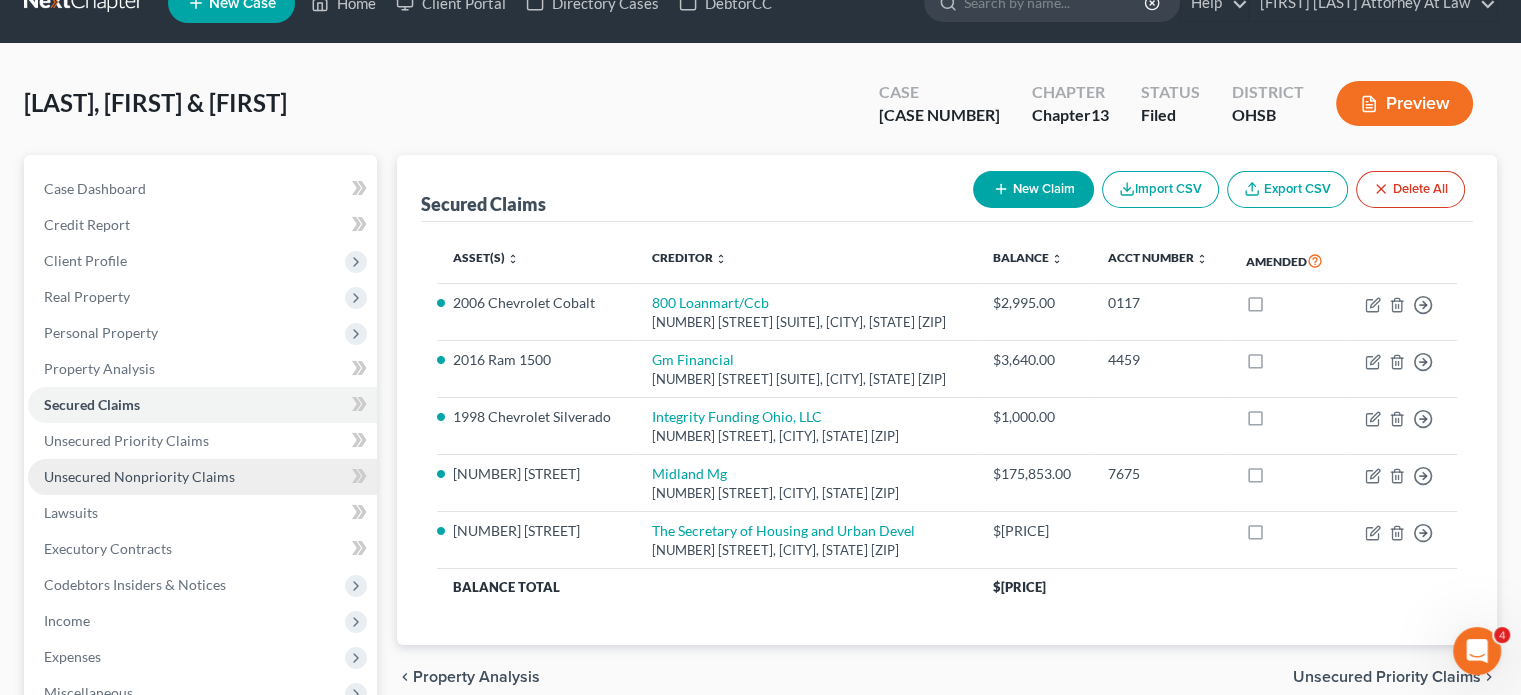 scroll, scrollTop: 200, scrollLeft: 0, axis: vertical 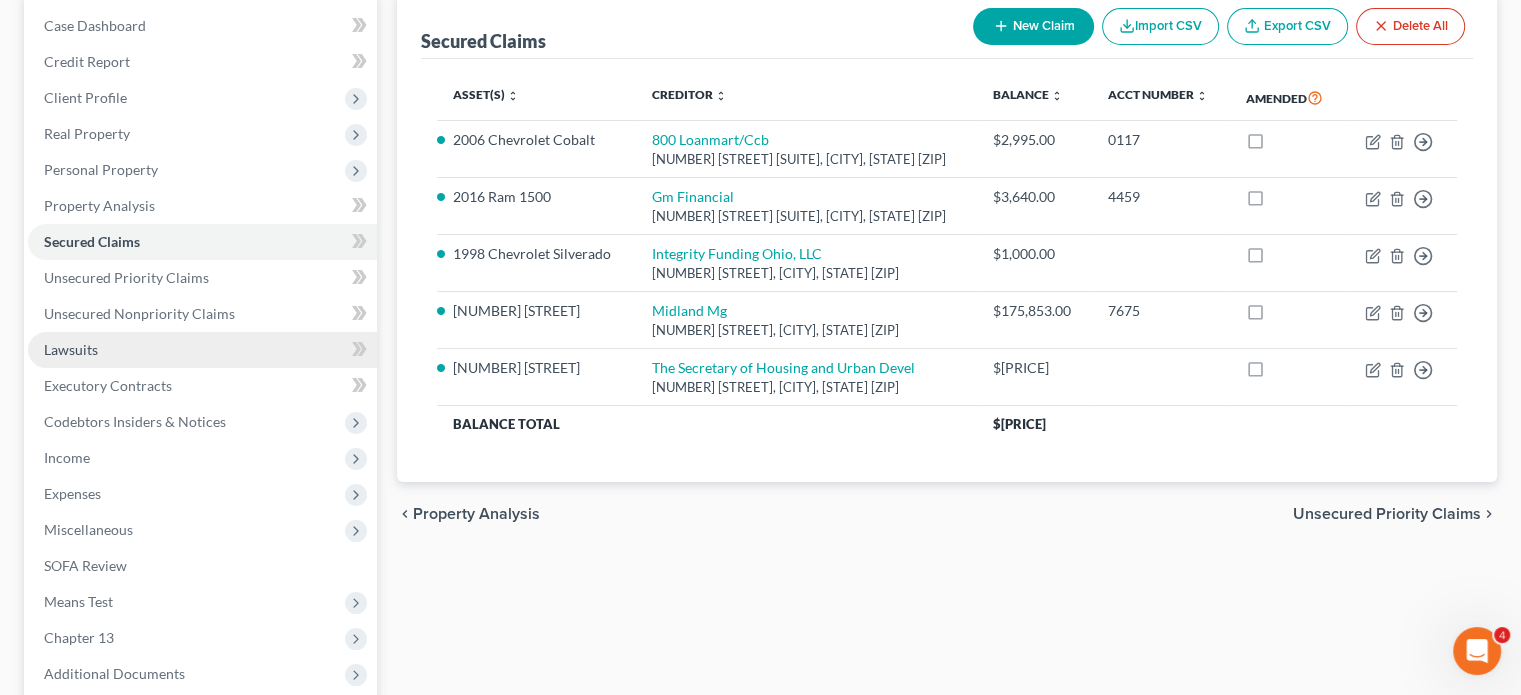 click on "Lawsuits" at bounding box center (71, 349) 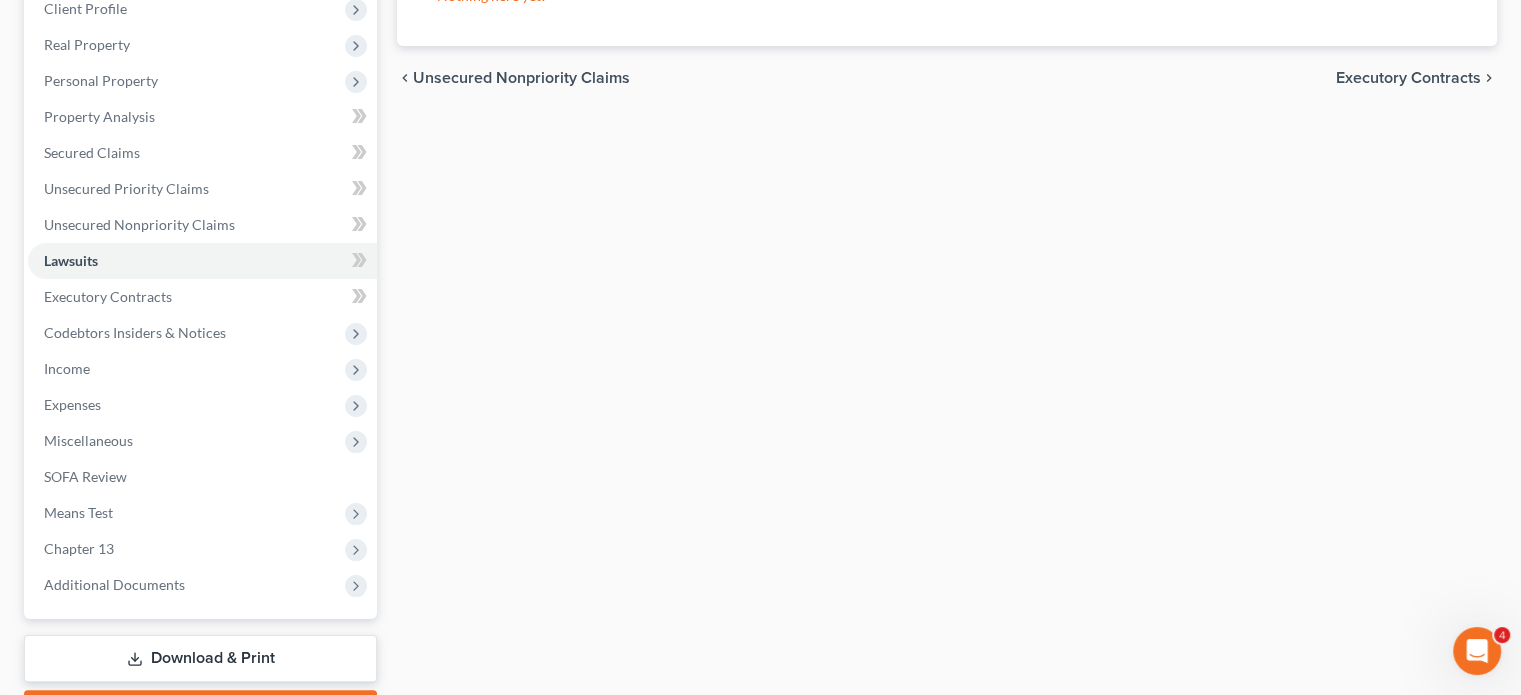 scroll, scrollTop: 300, scrollLeft: 0, axis: vertical 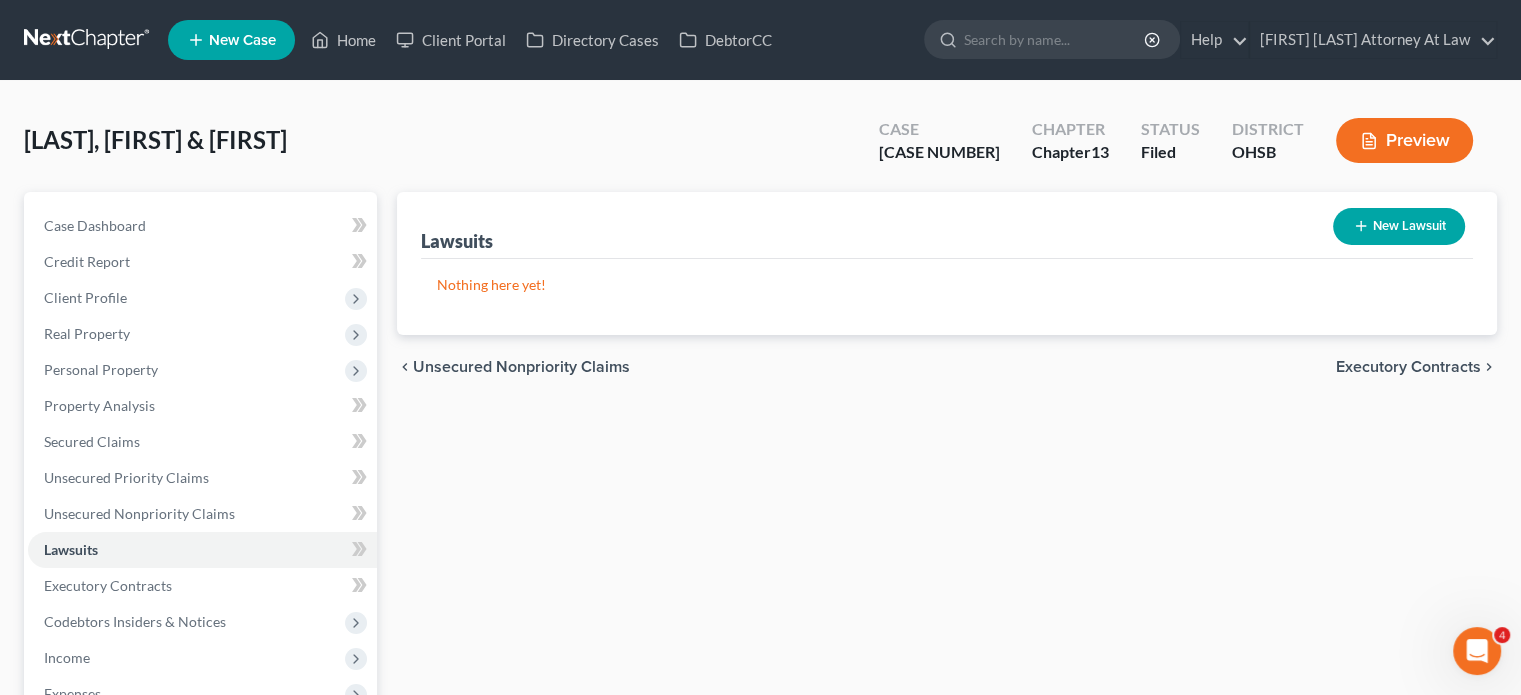drag, startPoint x: 1043, startPoint y: 37, endPoint x: 1039, endPoint y: 18, distance: 19.416489 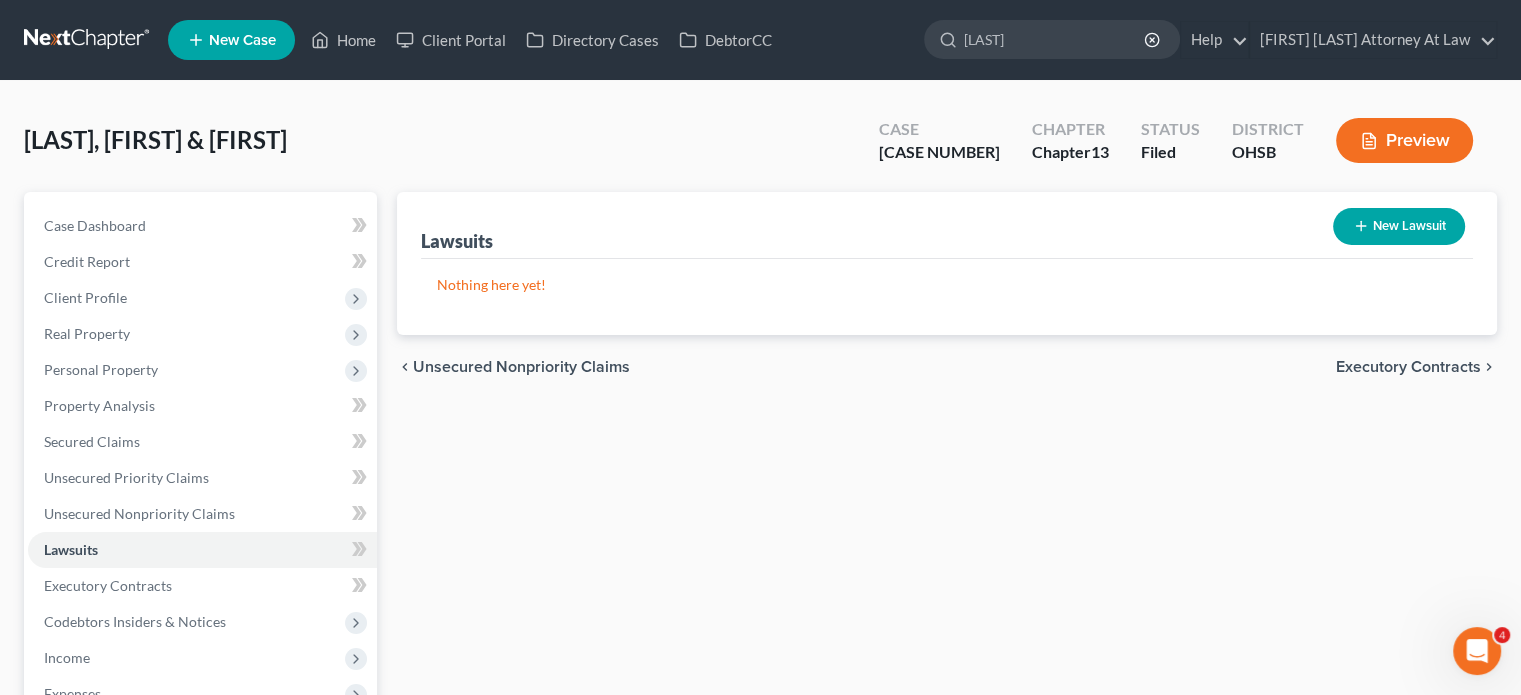 type on "[LAST]" 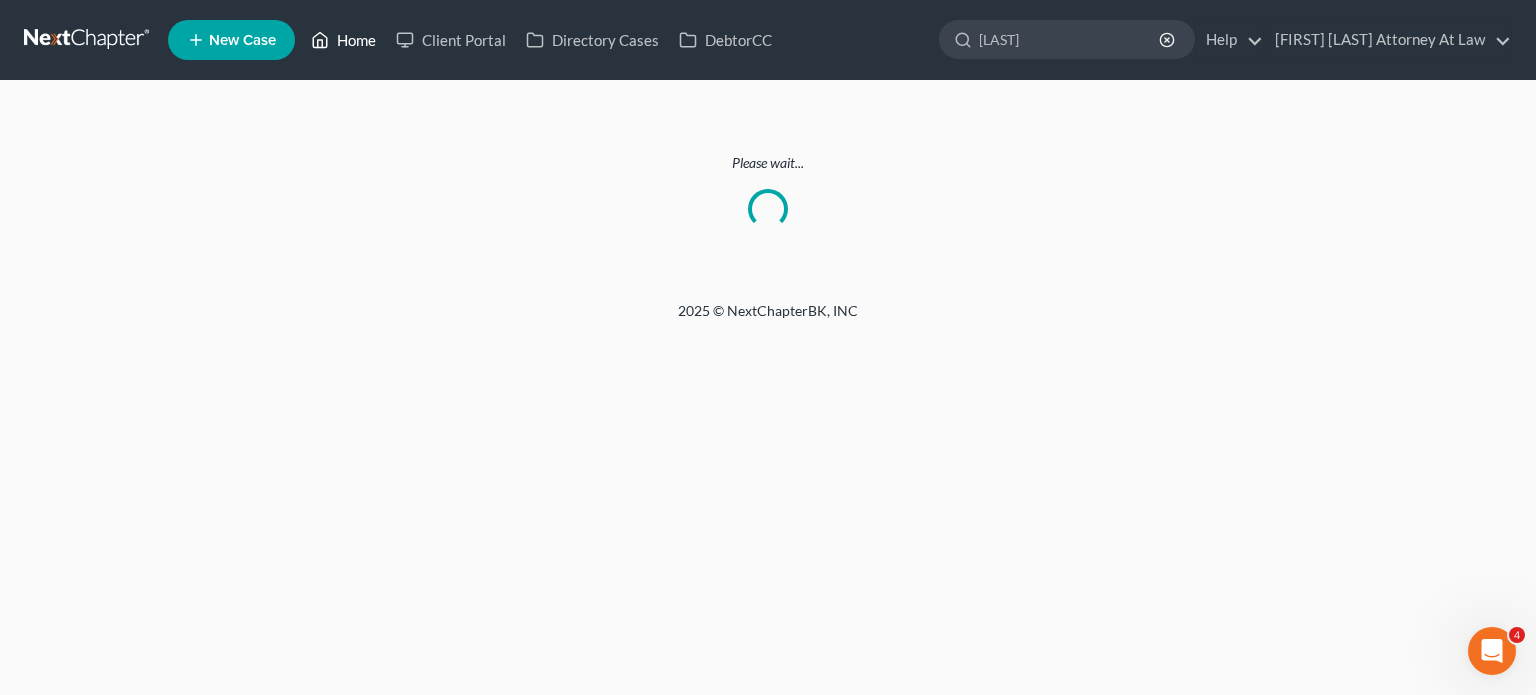 click on "Home" at bounding box center (343, 40) 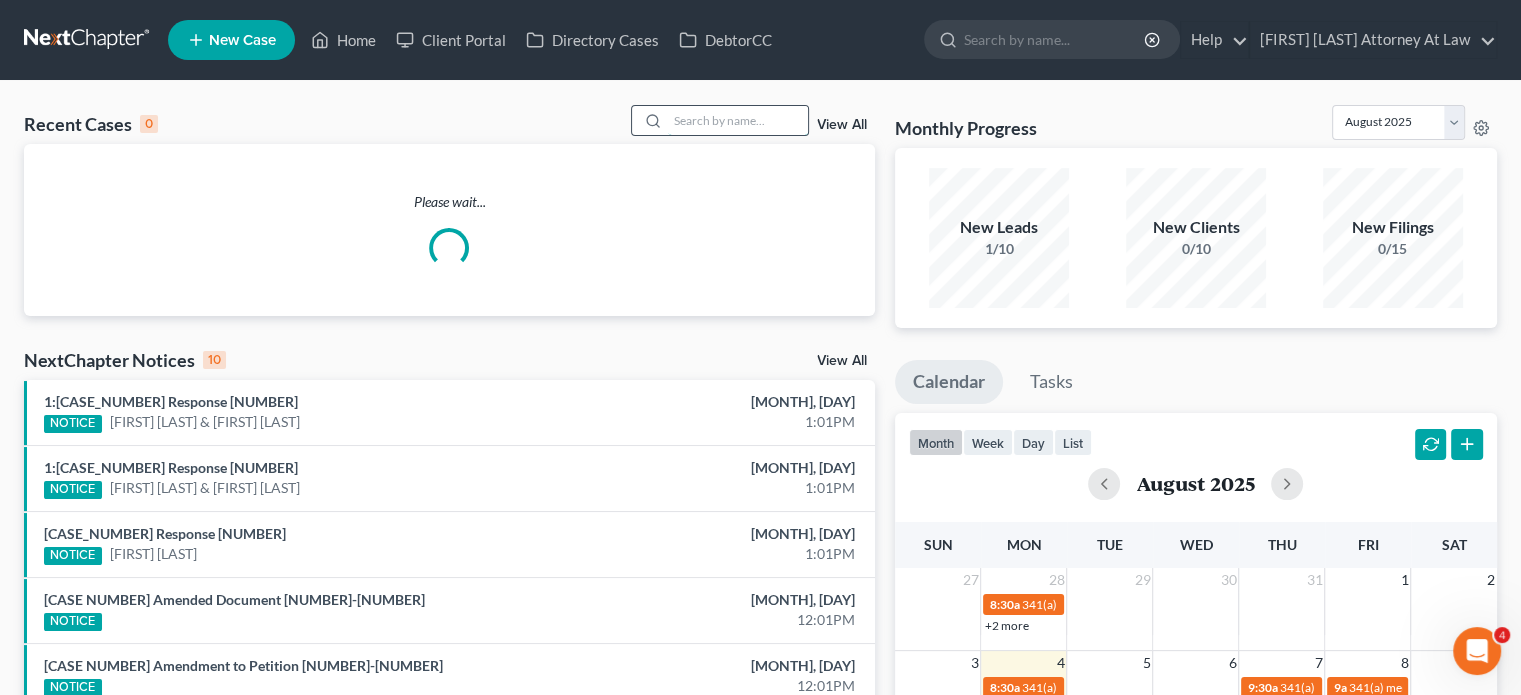 click at bounding box center [738, 120] 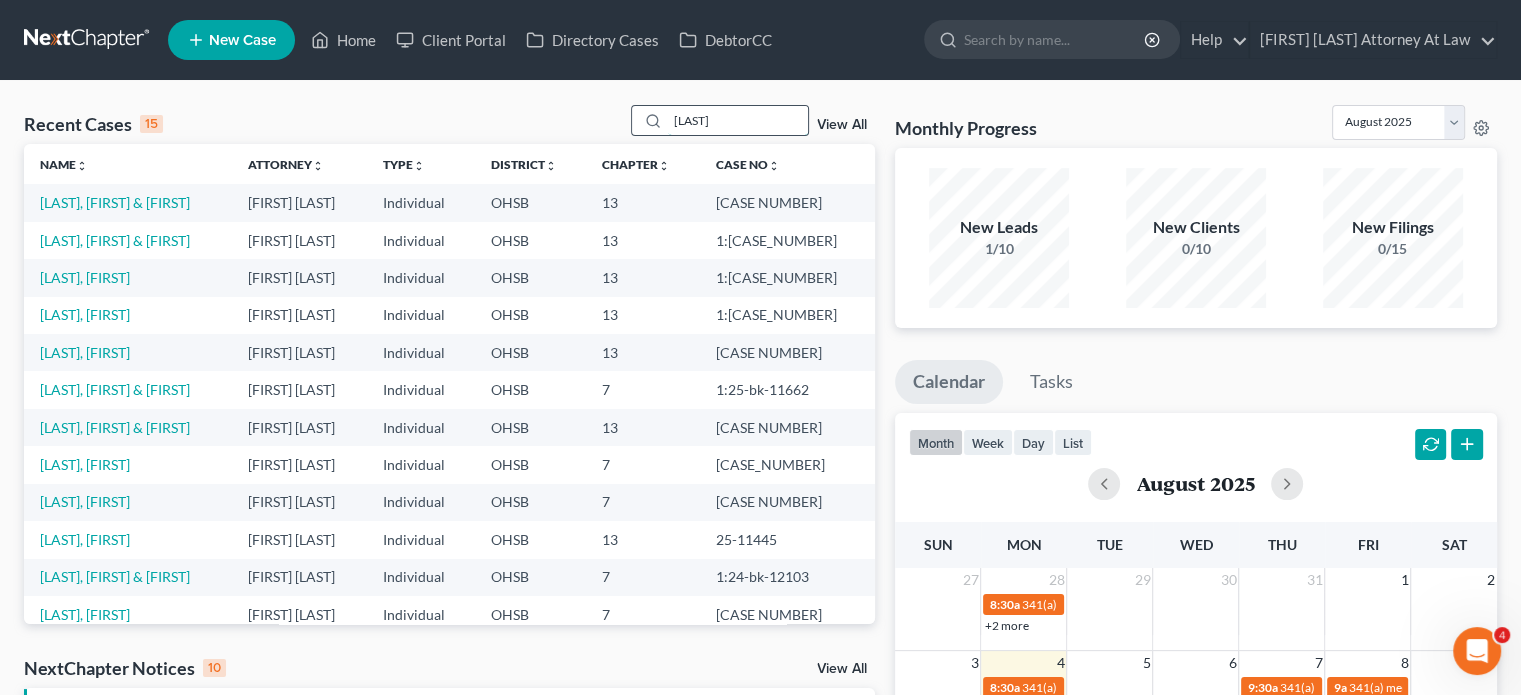 type on "[LAST]" 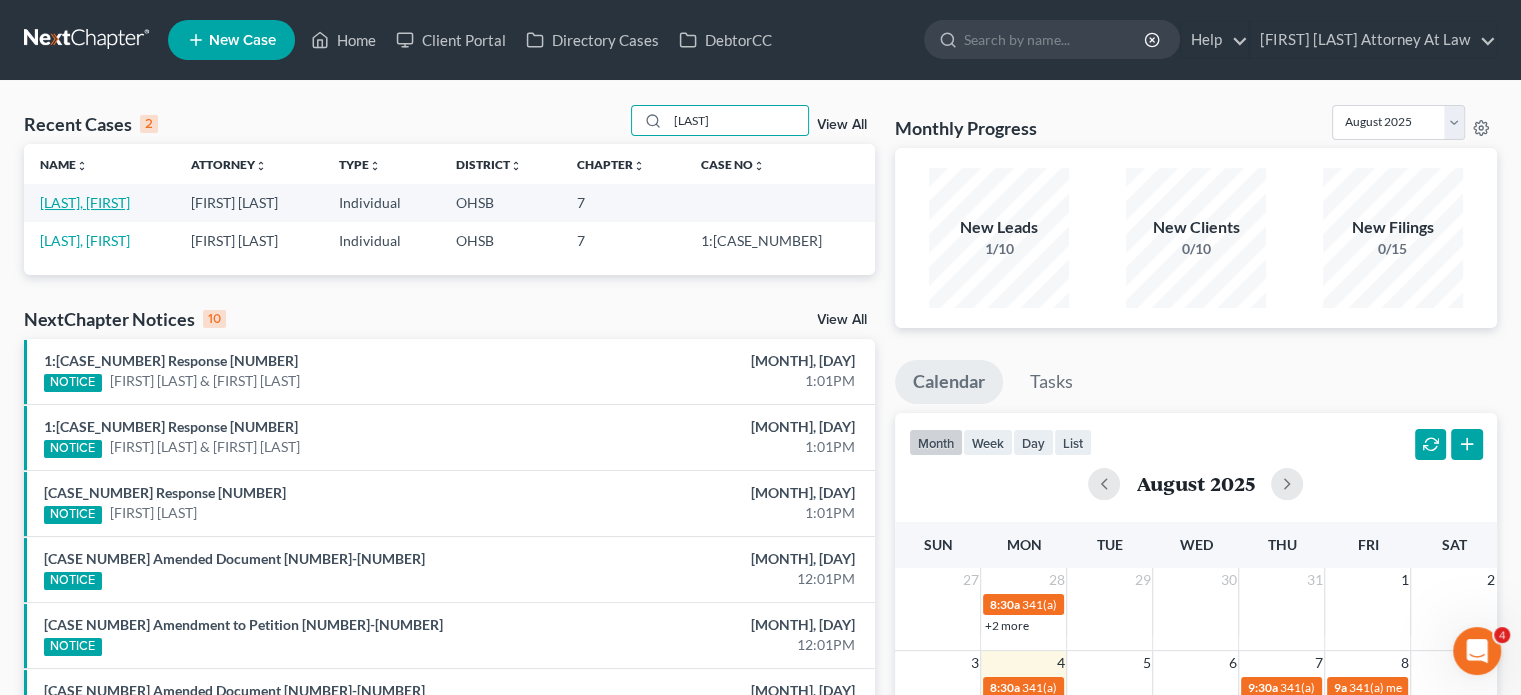 click on "[LAST], [FIRST]" at bounding box center (85, 202) 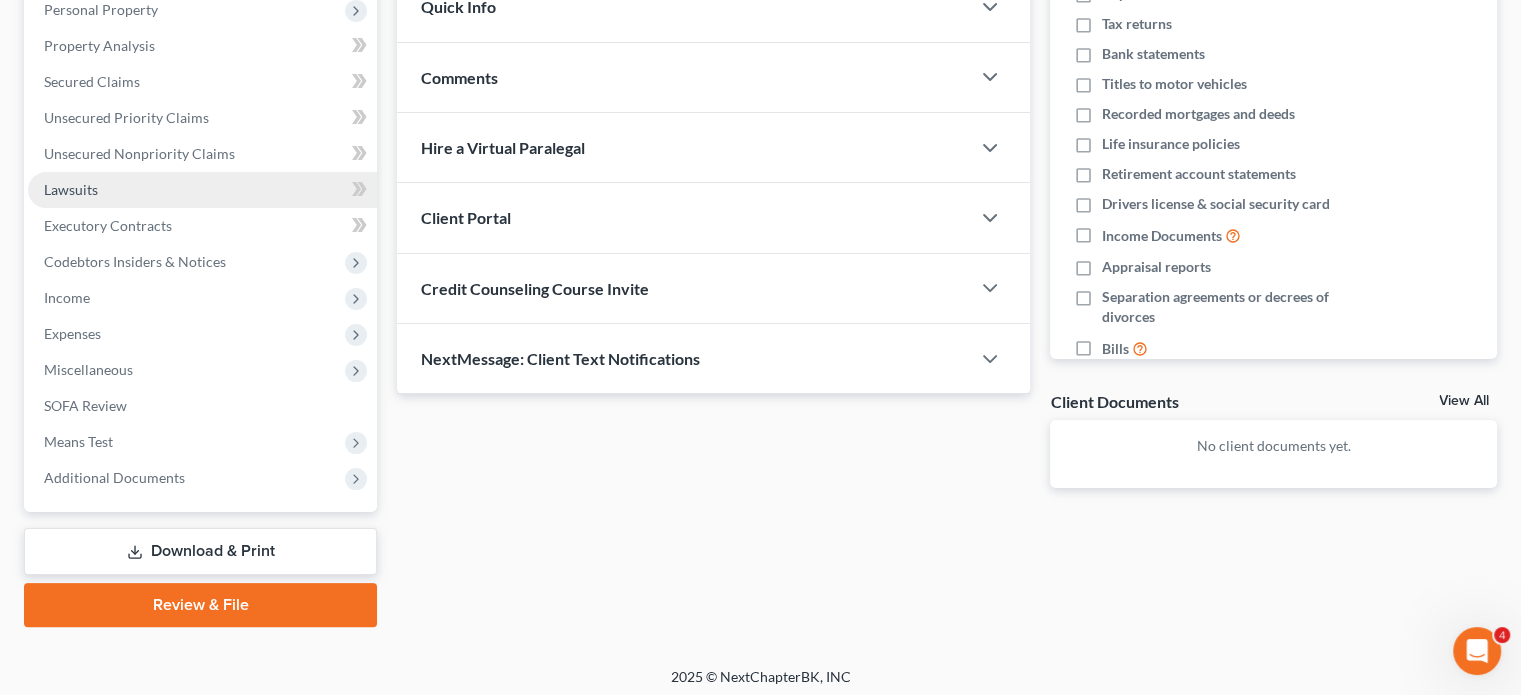 scroll, scrollTop: 366, scrollLeft: 0, axis: vertical 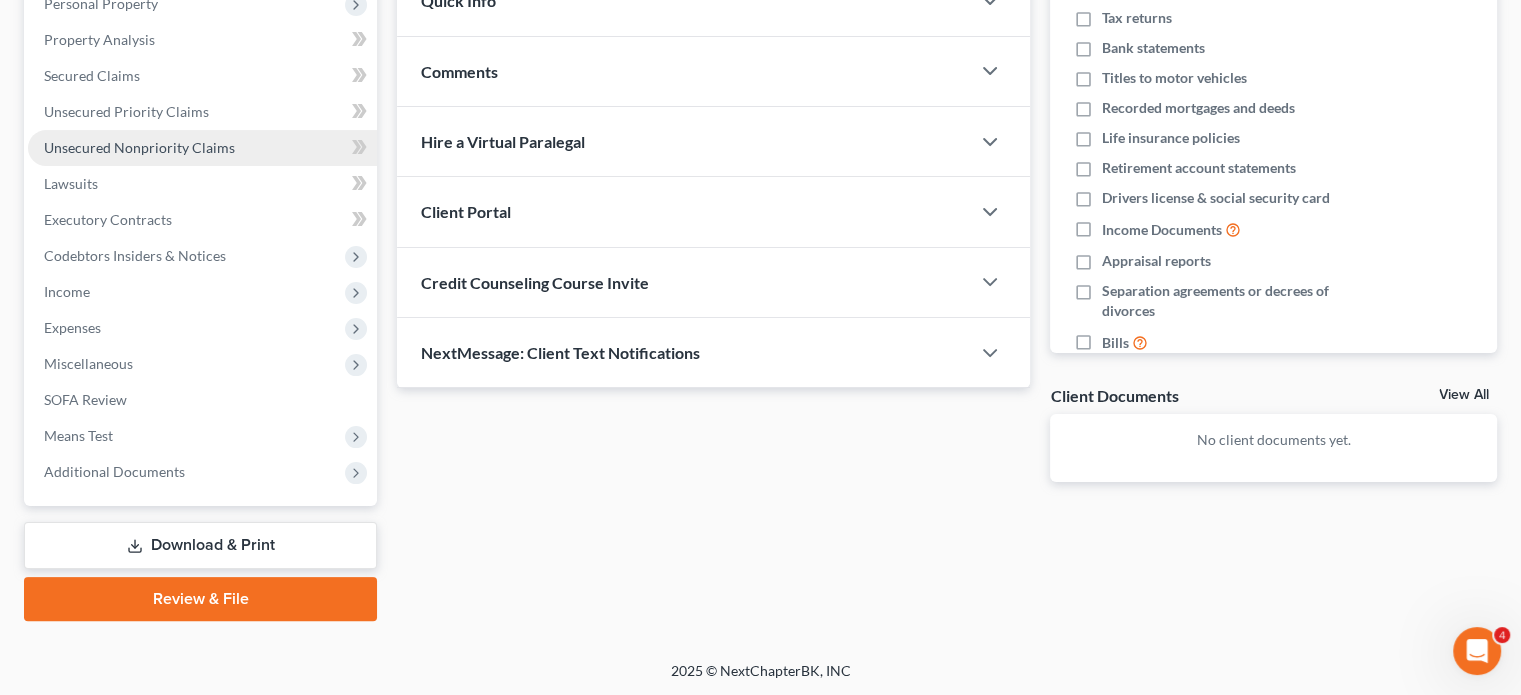 click on "Unsecured Nonpriority Claims" at bounding box center [202, 148] 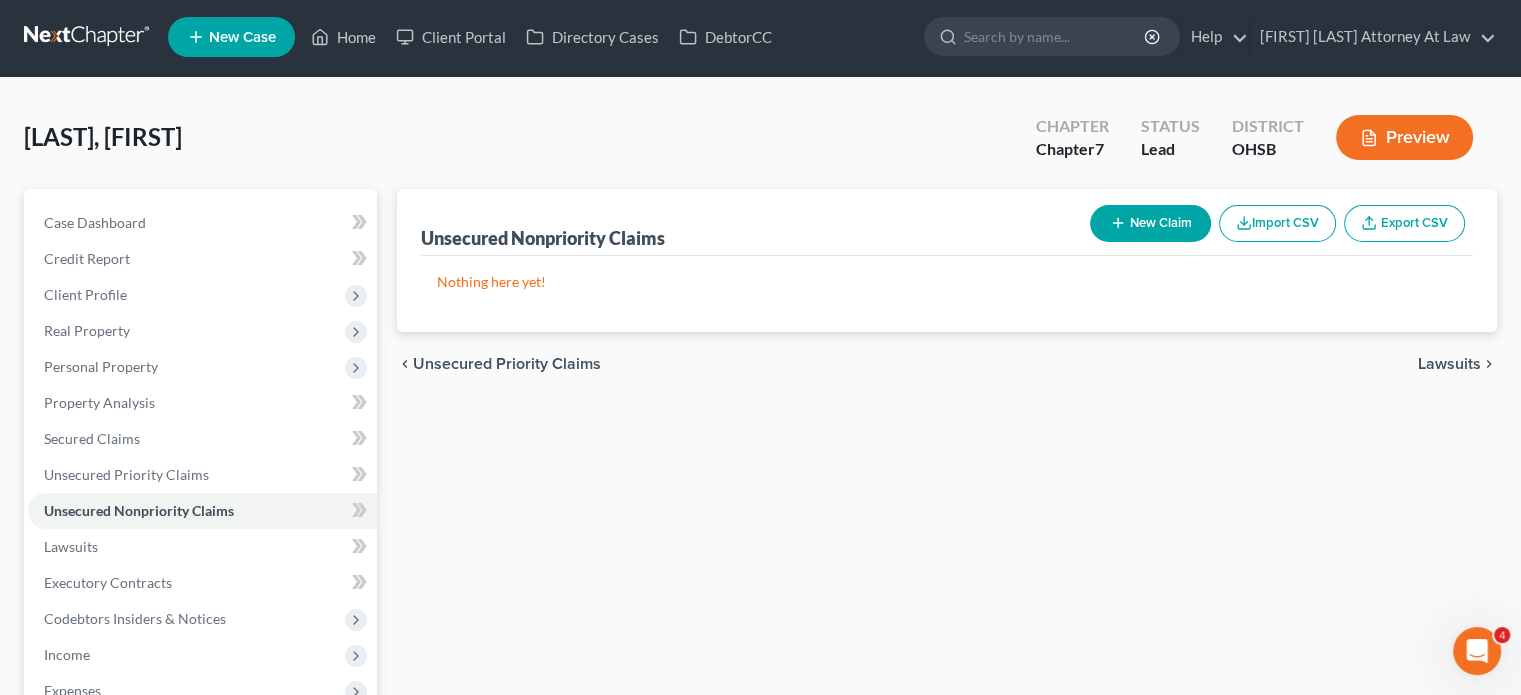 scroll, scrollTop: 0, scrollLeft: 0, axis: both 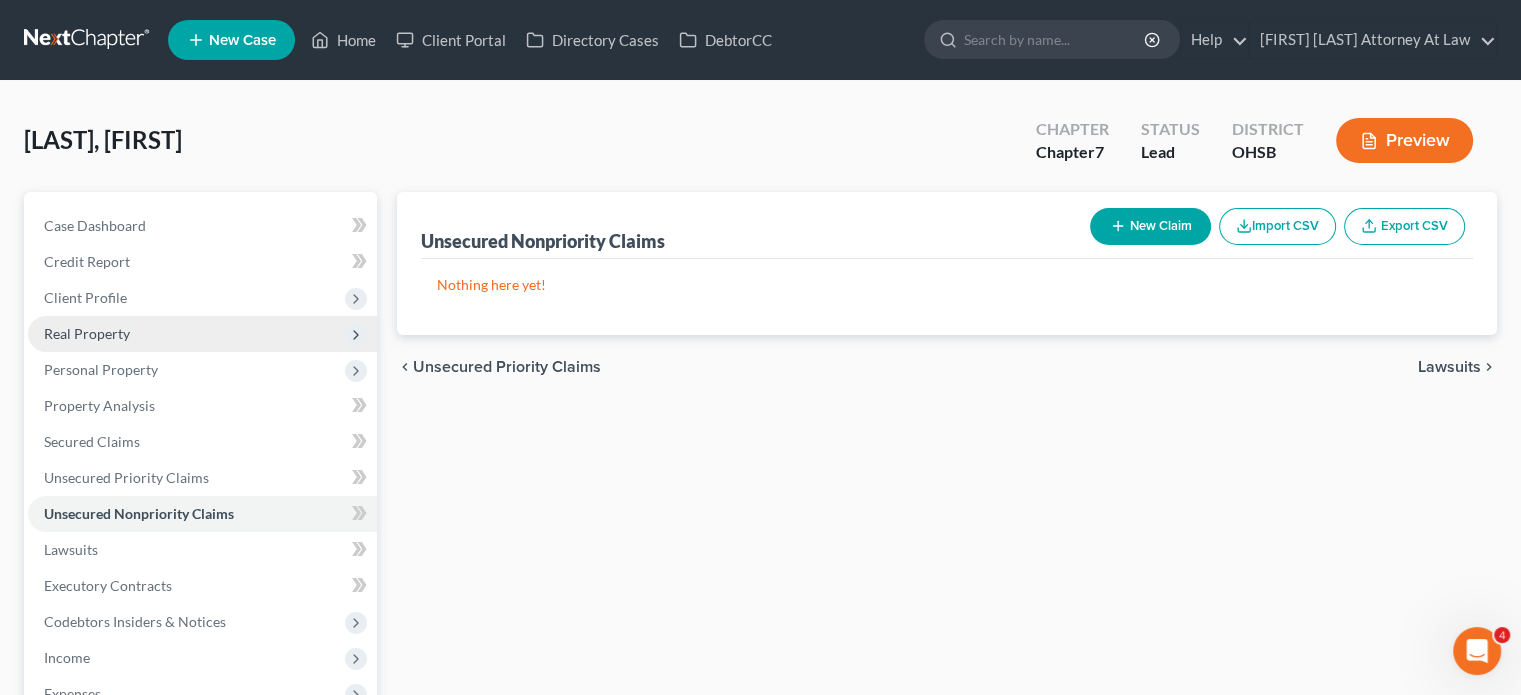 click on "Real Property" at bounding box center [202, 334] 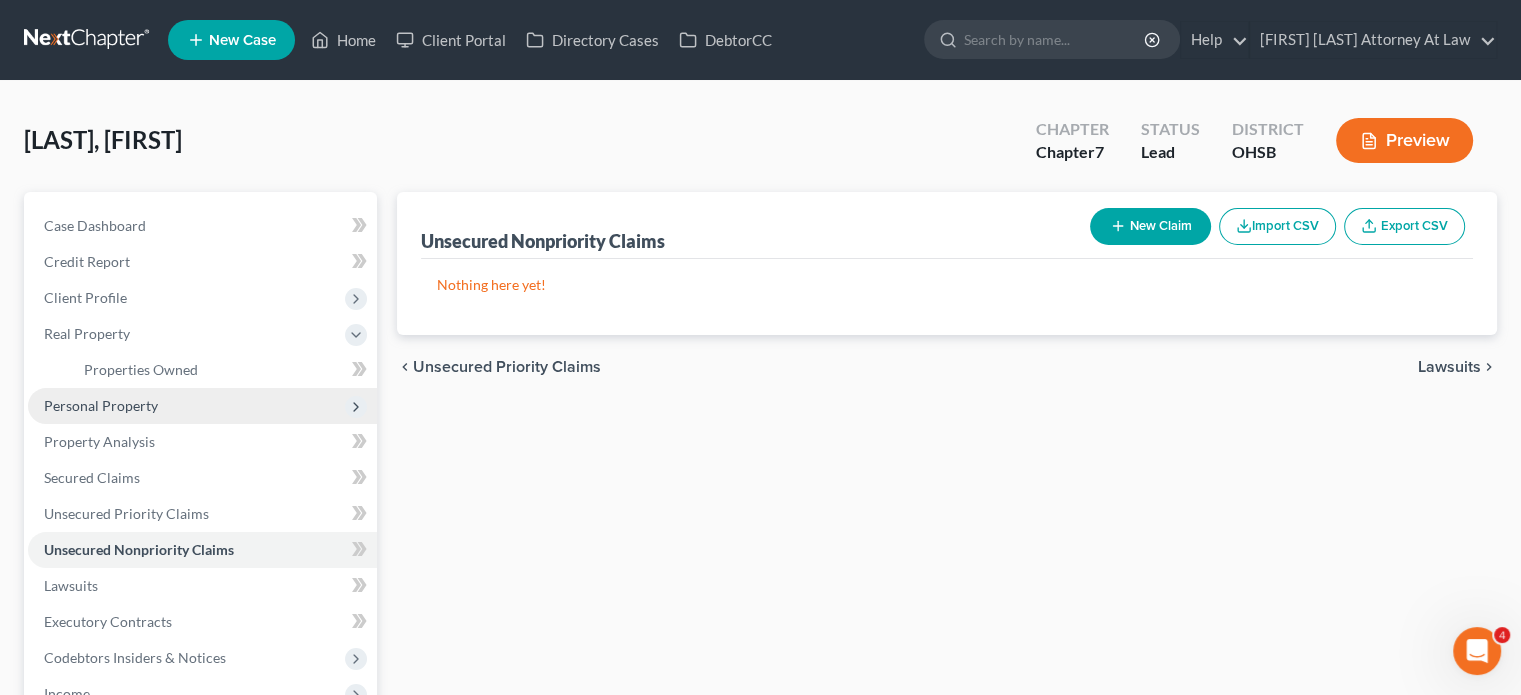 click on "Personal Property" at bounding box center (101, 405) 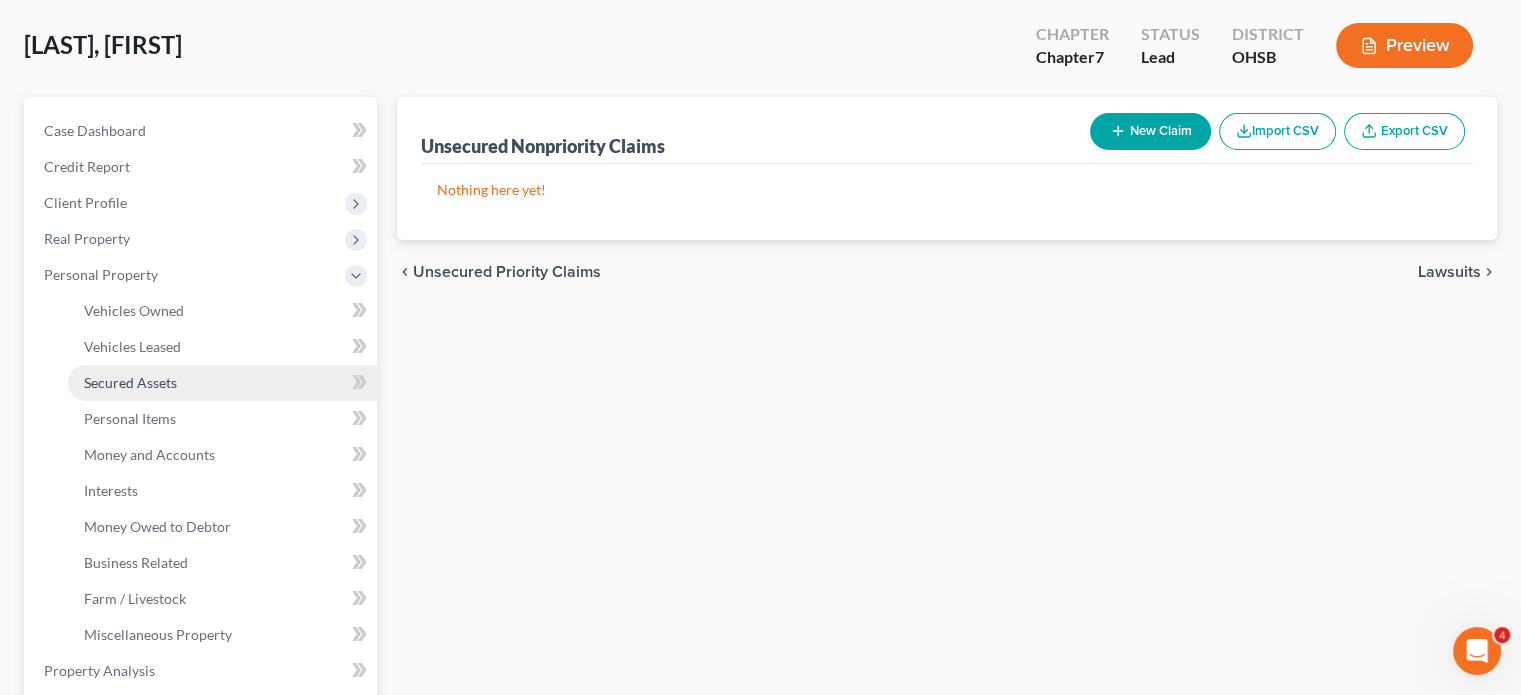 scroll, scrollTop: 100, scrollLeft: 0, axis: vertical 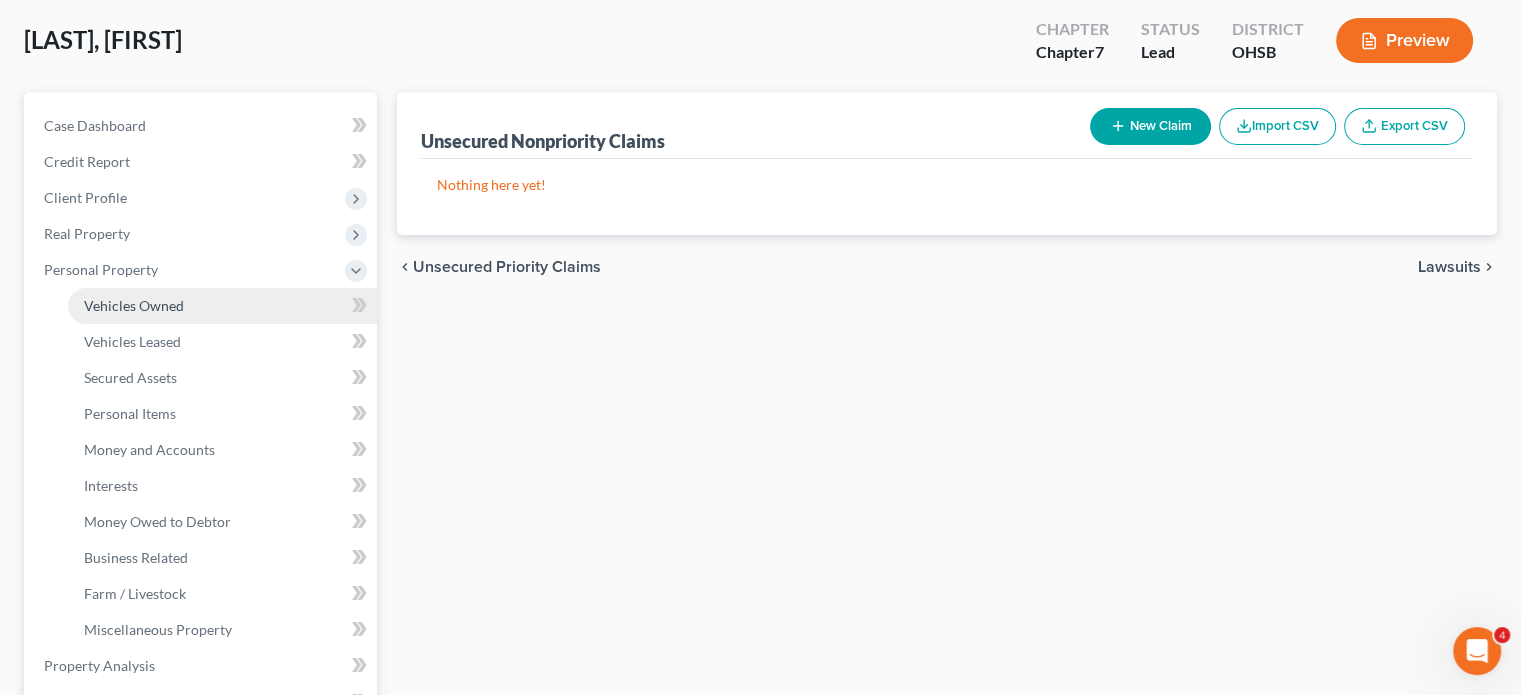 click on "Vehicles Owned" at bounding box center [134, 305] 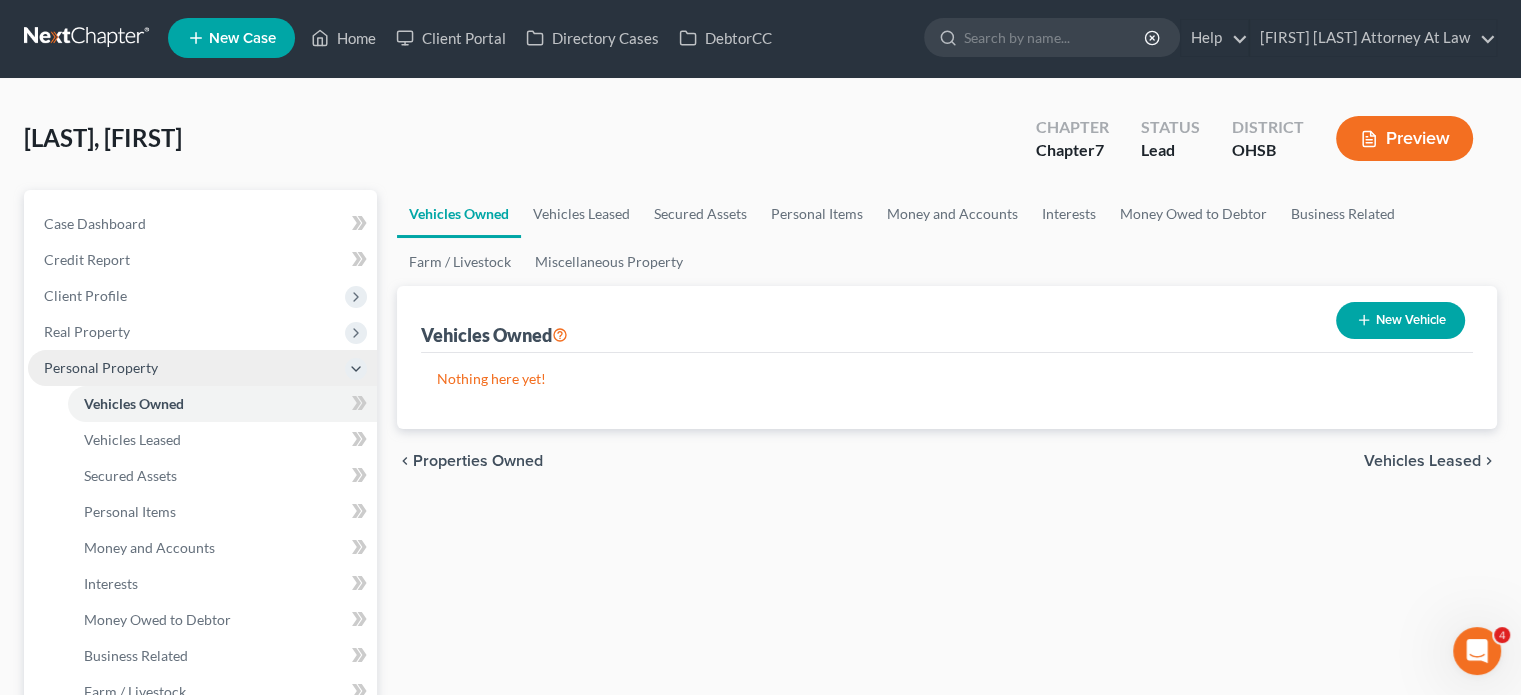 scroll, scrollTop: 0, scrollLeft: 0, axis: both 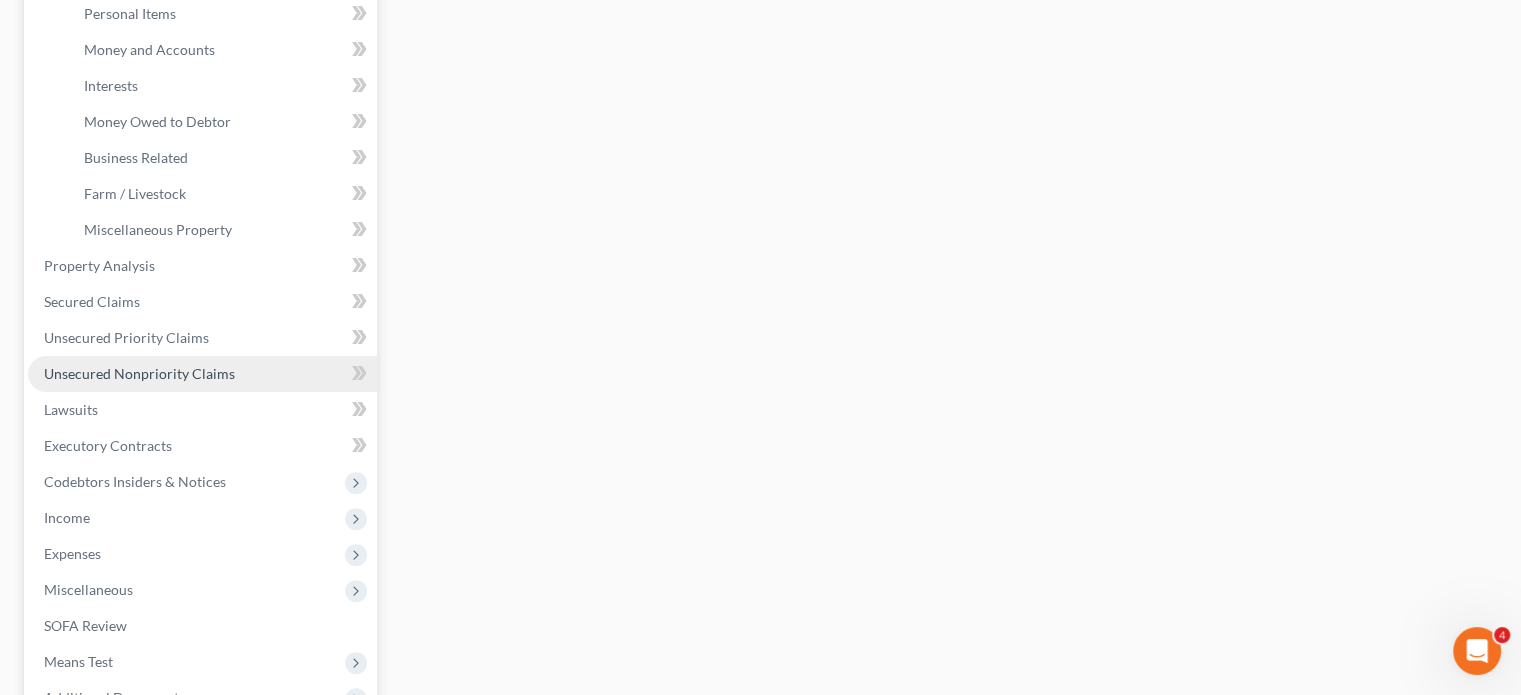 click on "Unsecured Nonpriority Claims" at bounding box center [202, 374] 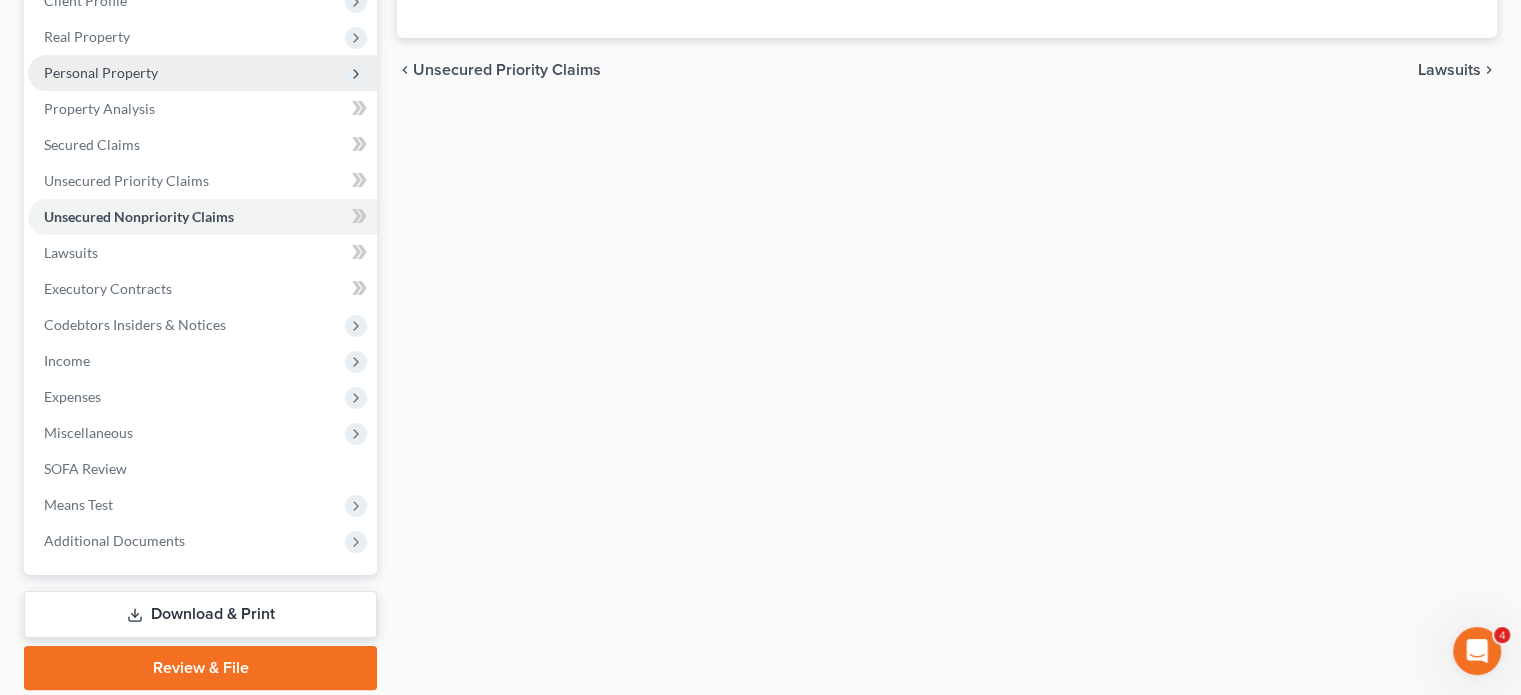 scroll, scrollTop: 366, scrollLeft: 0, axis: vertical 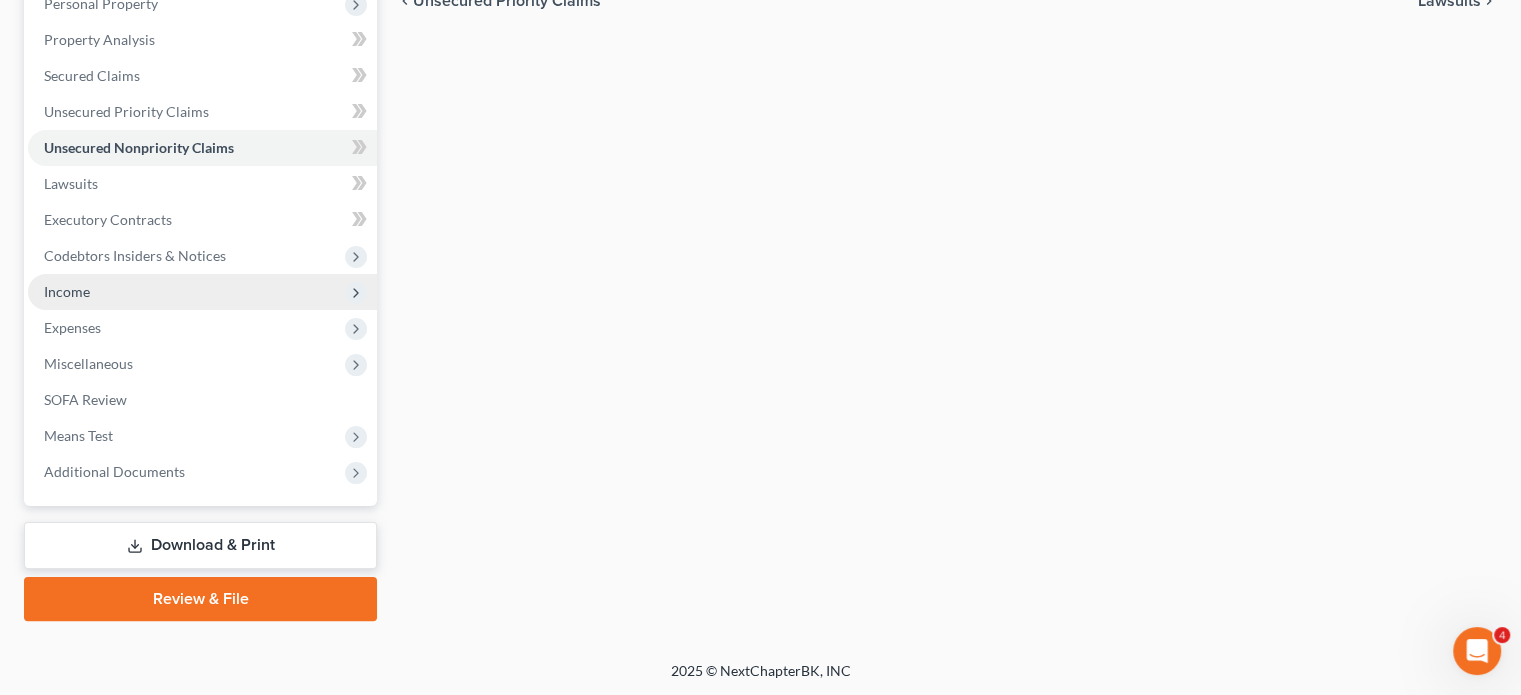 click on "Income" at bounding box center [67, 291] 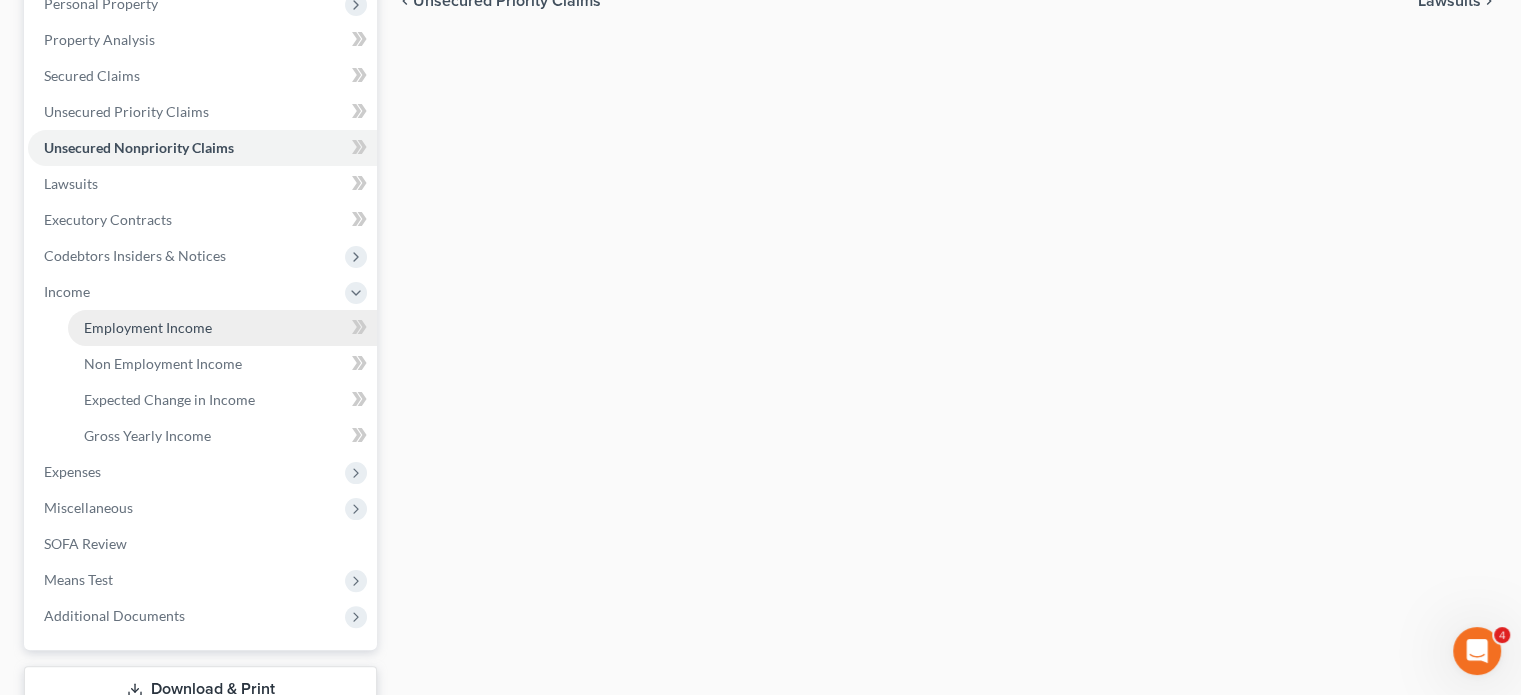 click on "Employment Income" at bounding box center (222, 328) 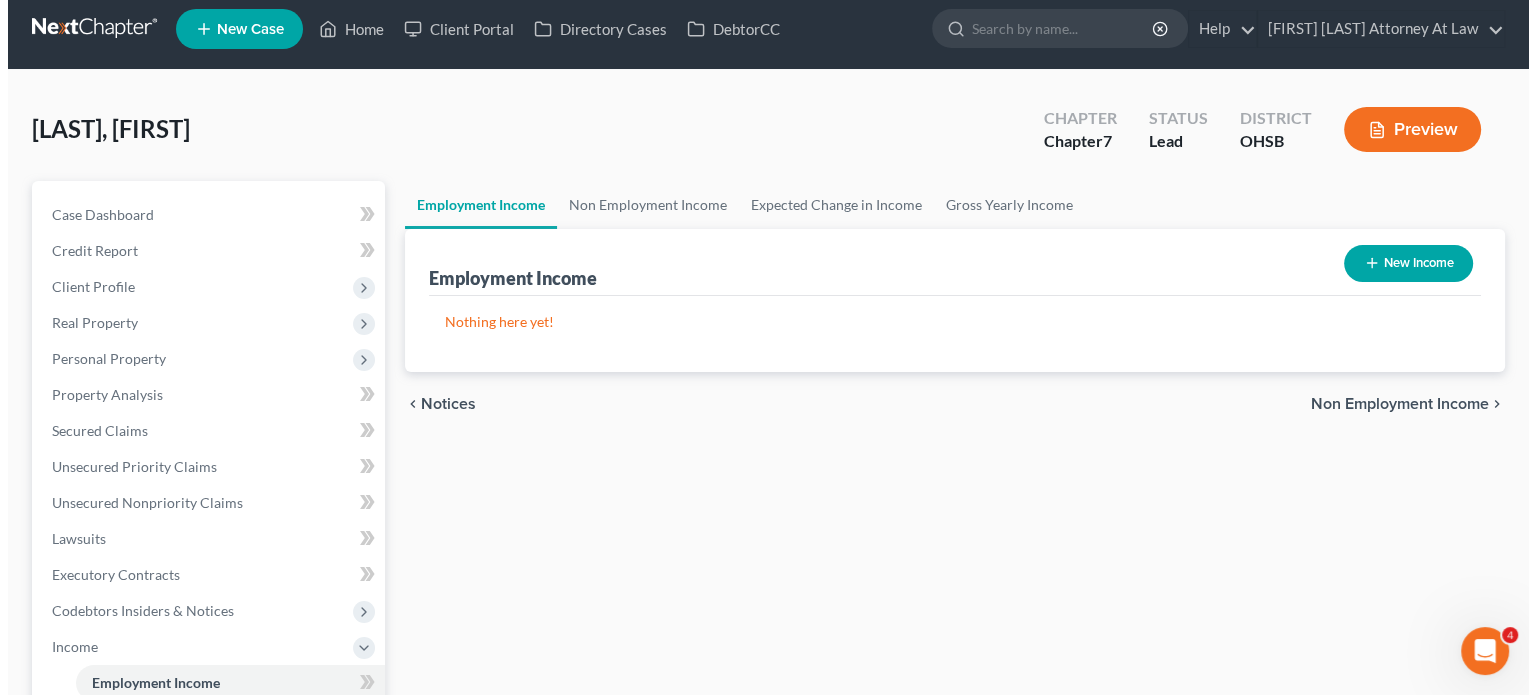 scroll, scrollTop: 0, scrollLeft: 0, axis: both 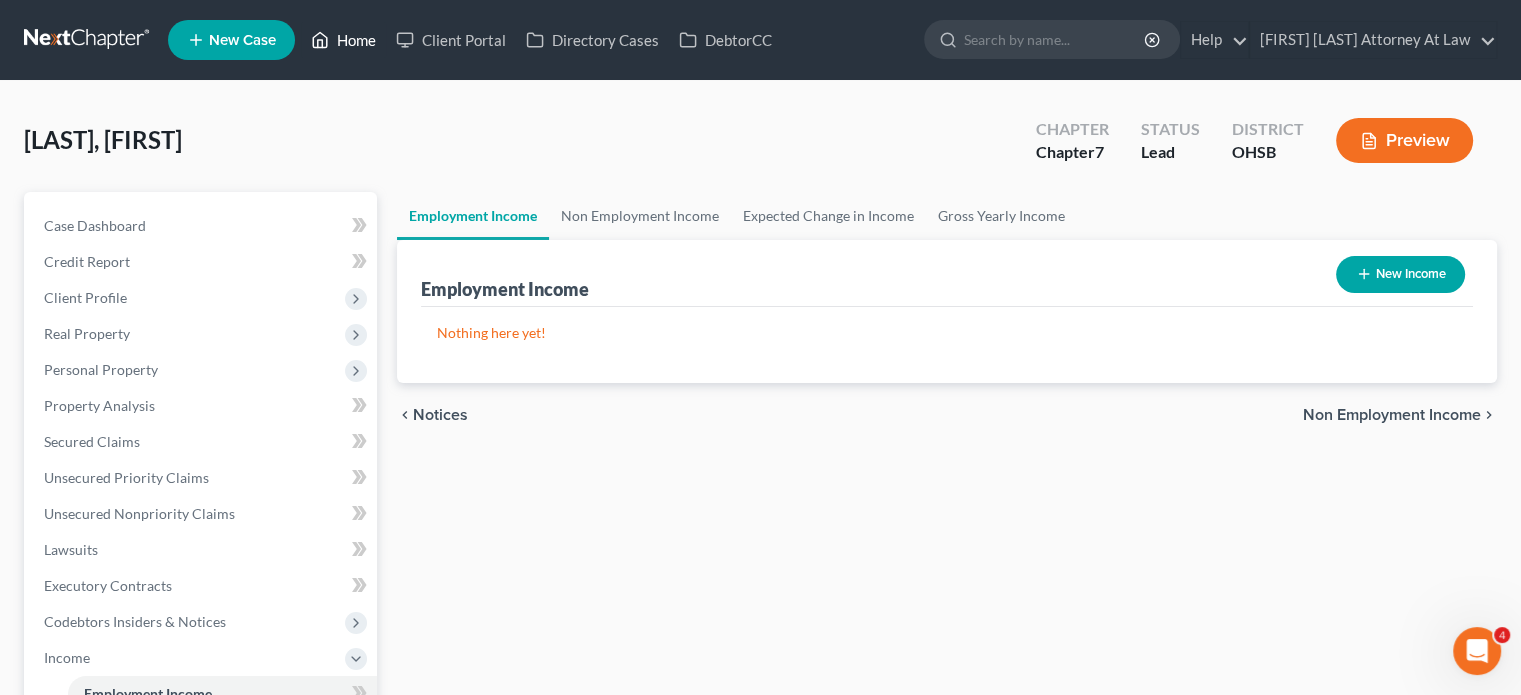 click on "Home" at bounding box center (343, 40) 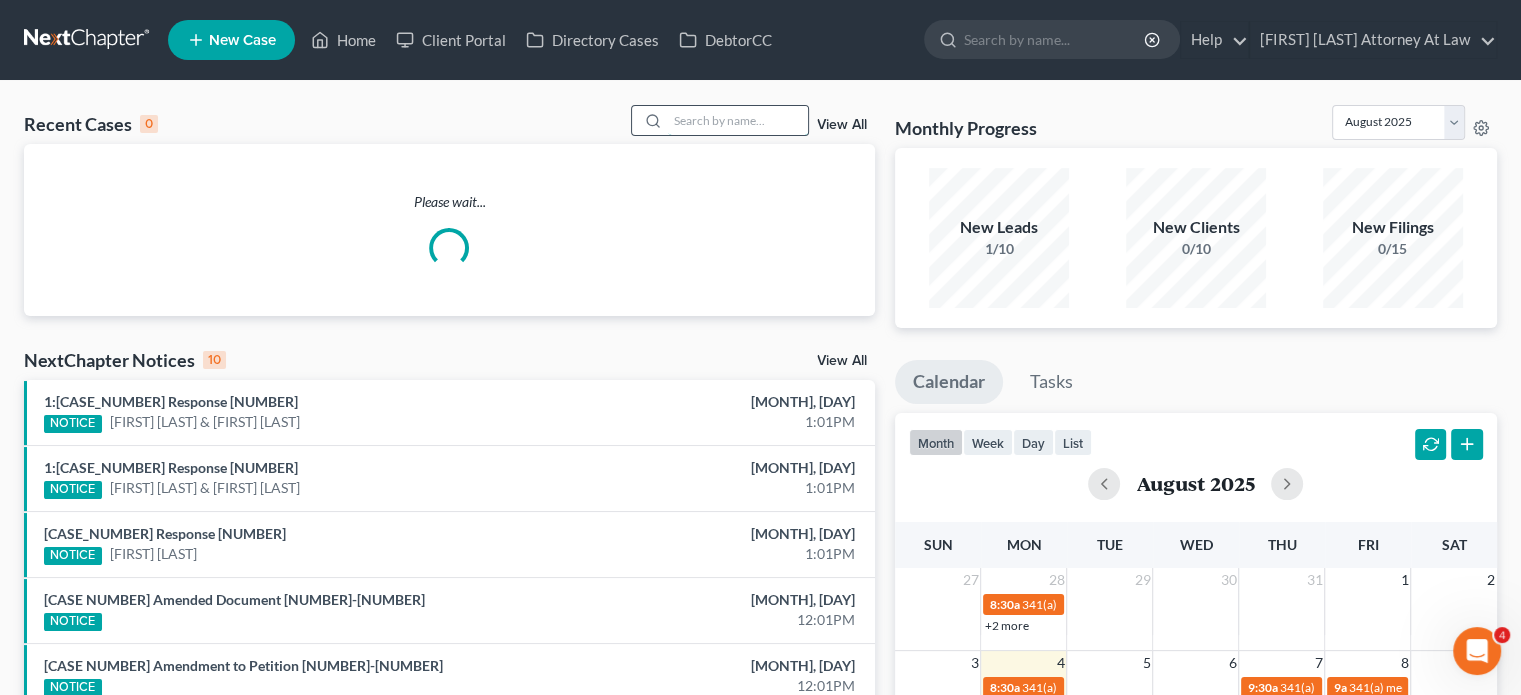 click at bounding box center [738, 120] 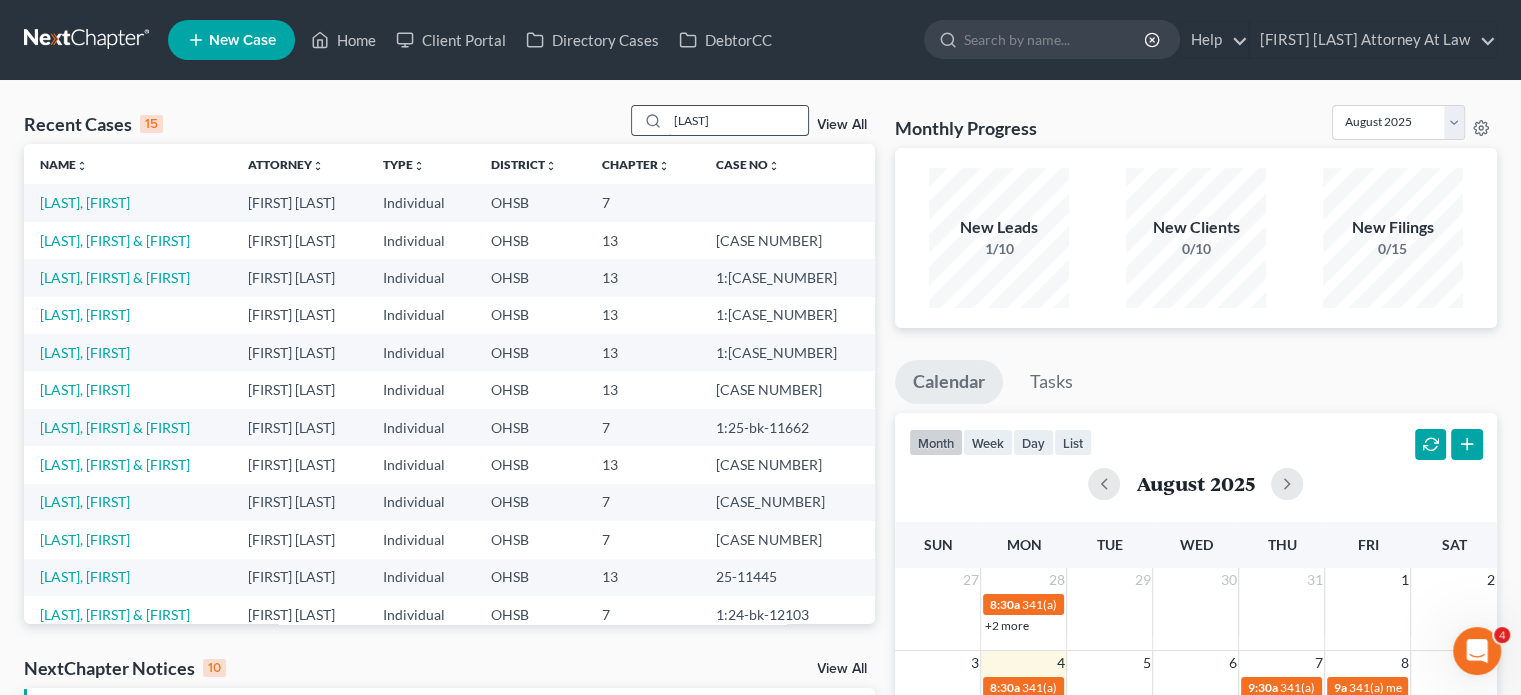 type on "[LAST]" 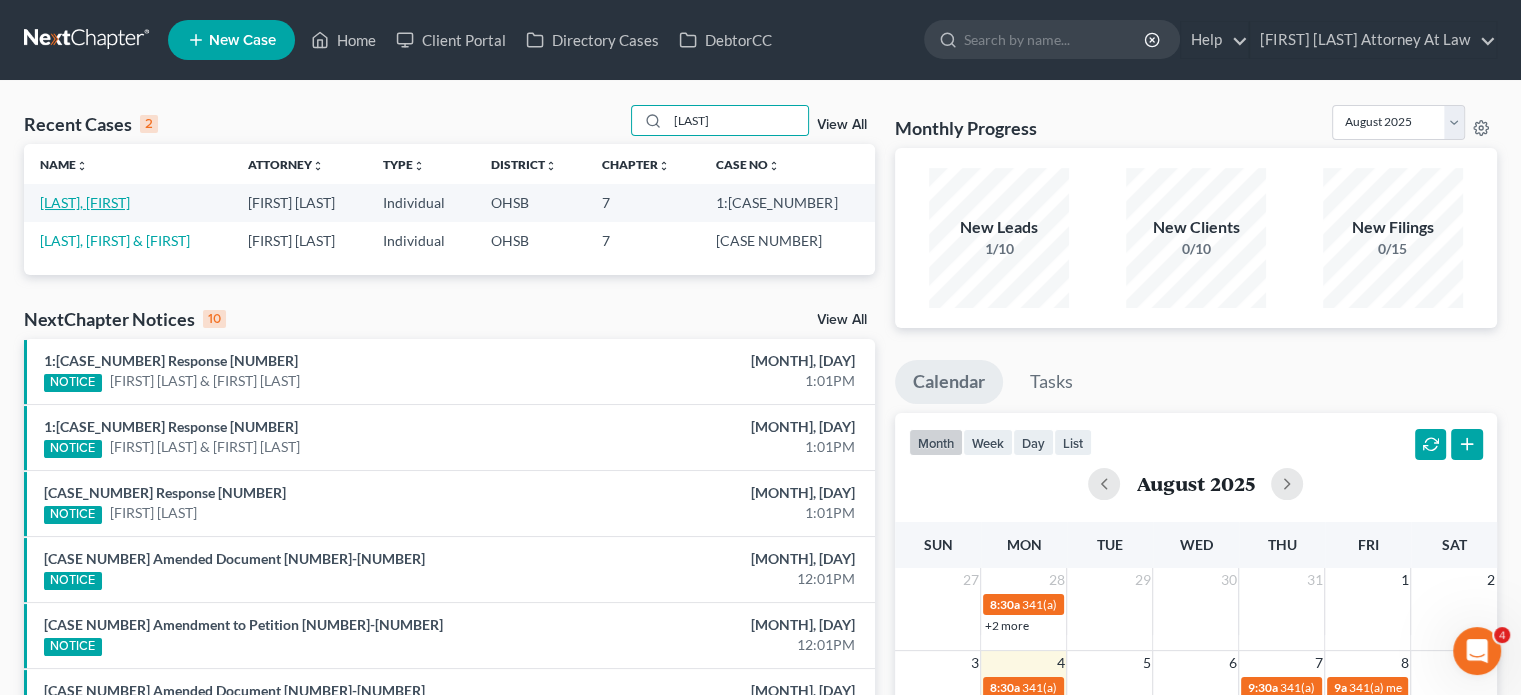click on "[LAST], [FIRST]" at bounding box center (85, 202) 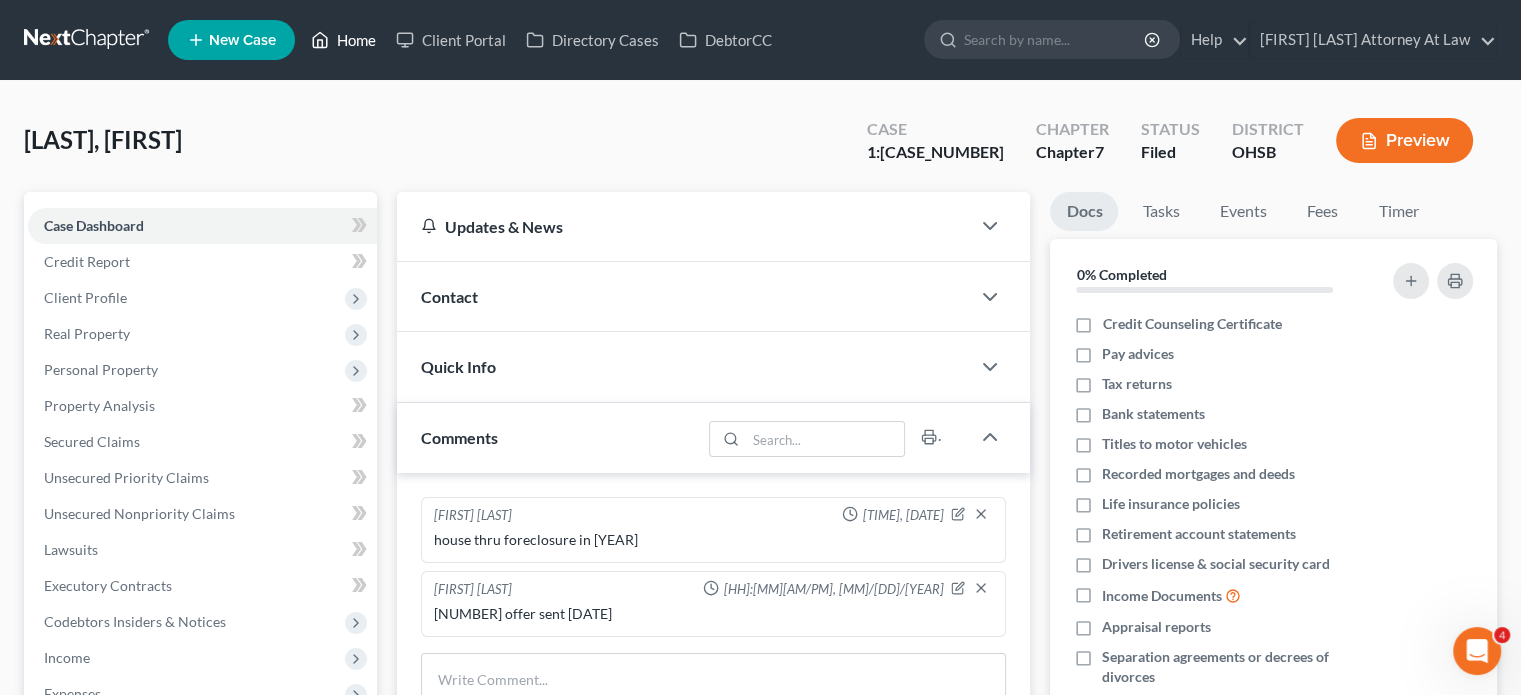 click on "Home" at bounding box center (343, 40) 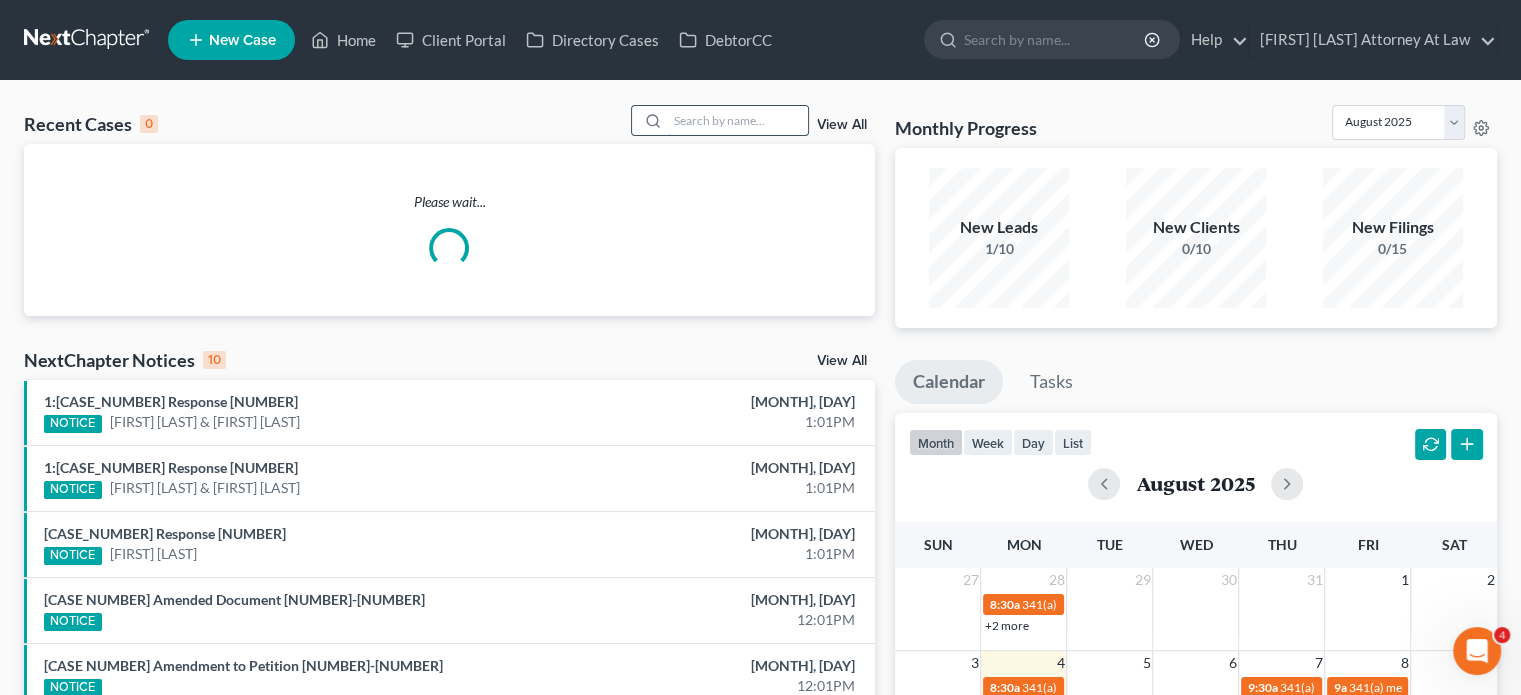 click at bounding box center (738, 120) 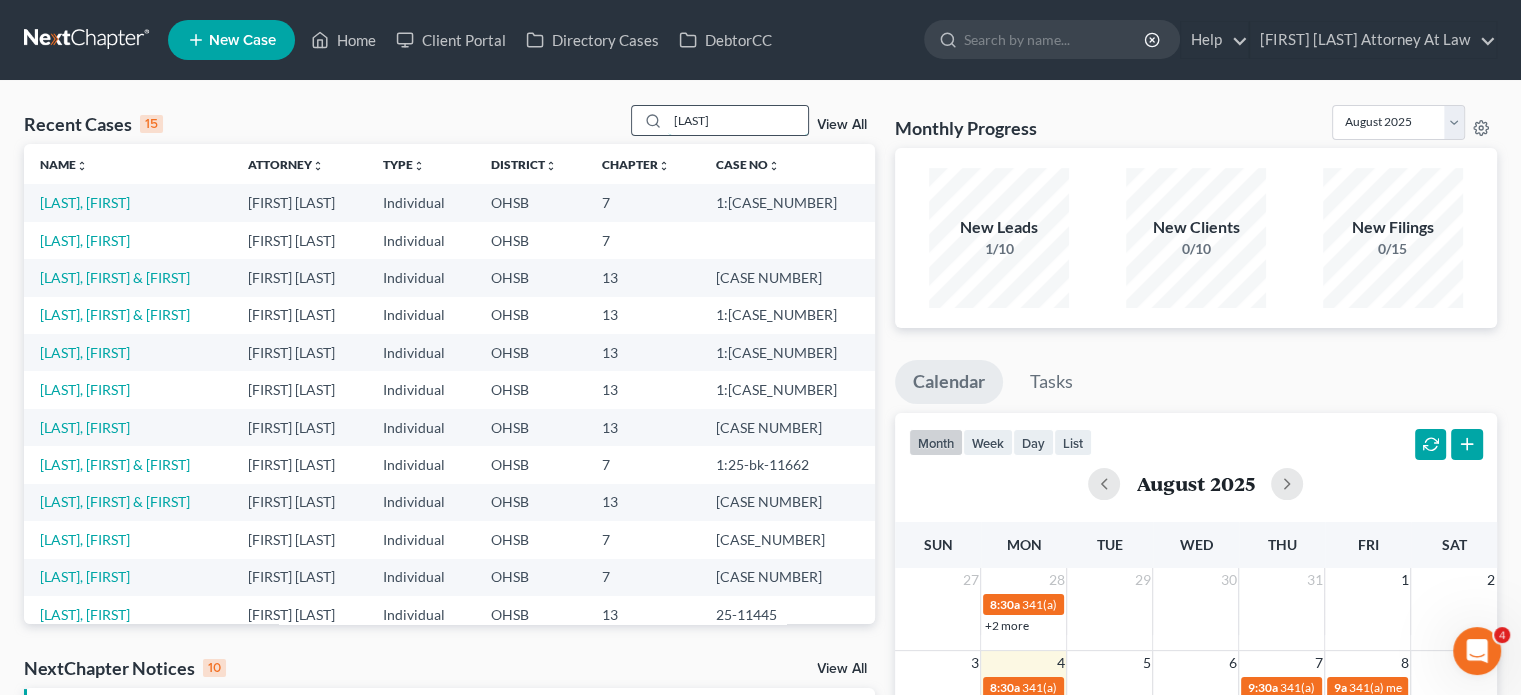 type on "[LAST]" 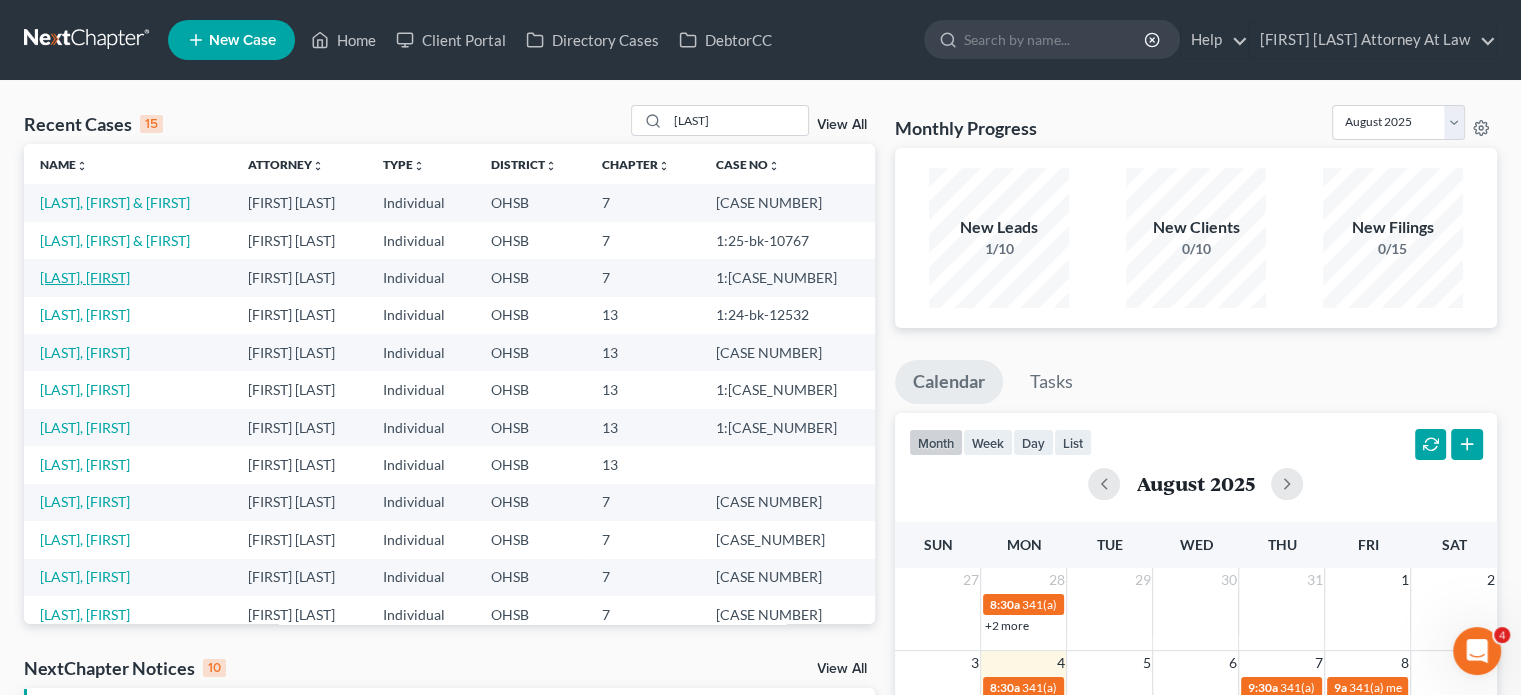 click on "[LAST], [FIRST]" at bounding box center (85, 277) 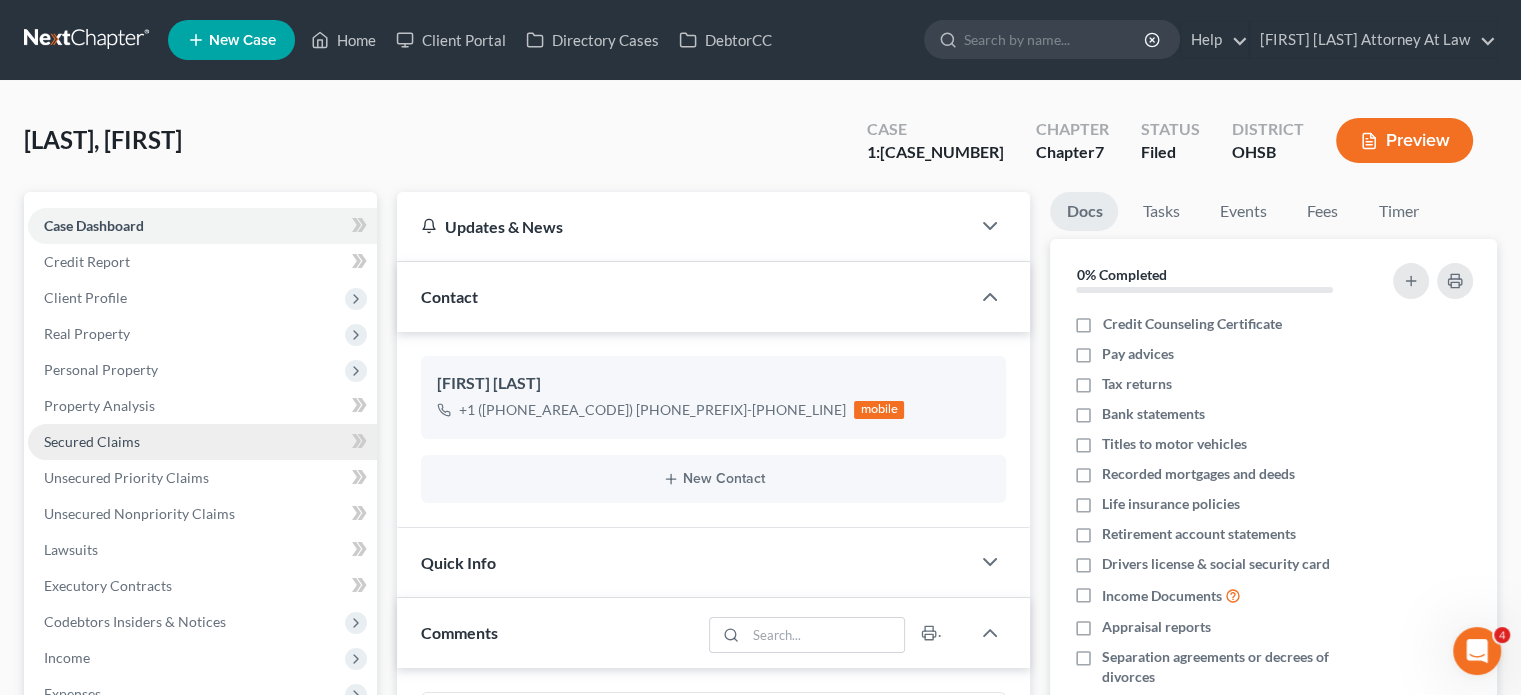 click on "Secured Claims" at bounding box center (92, 441) 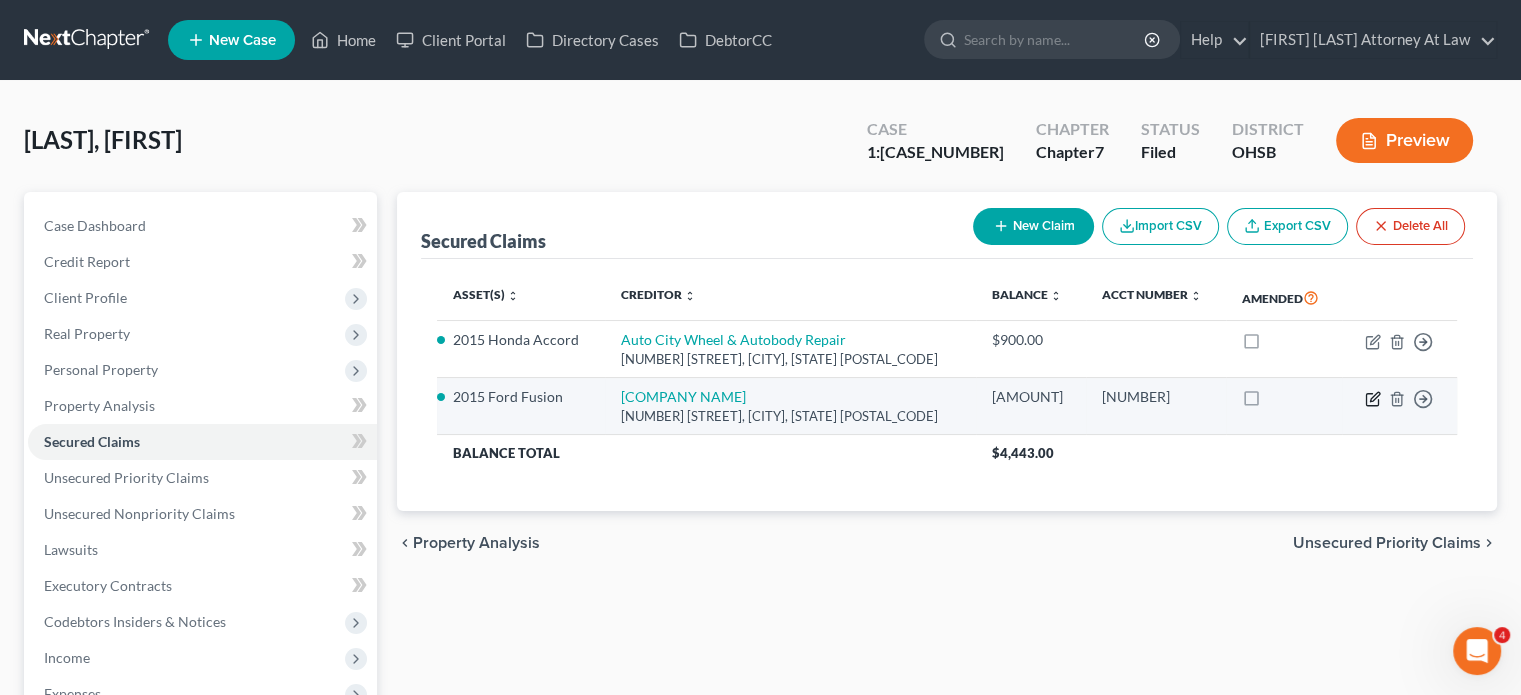 click 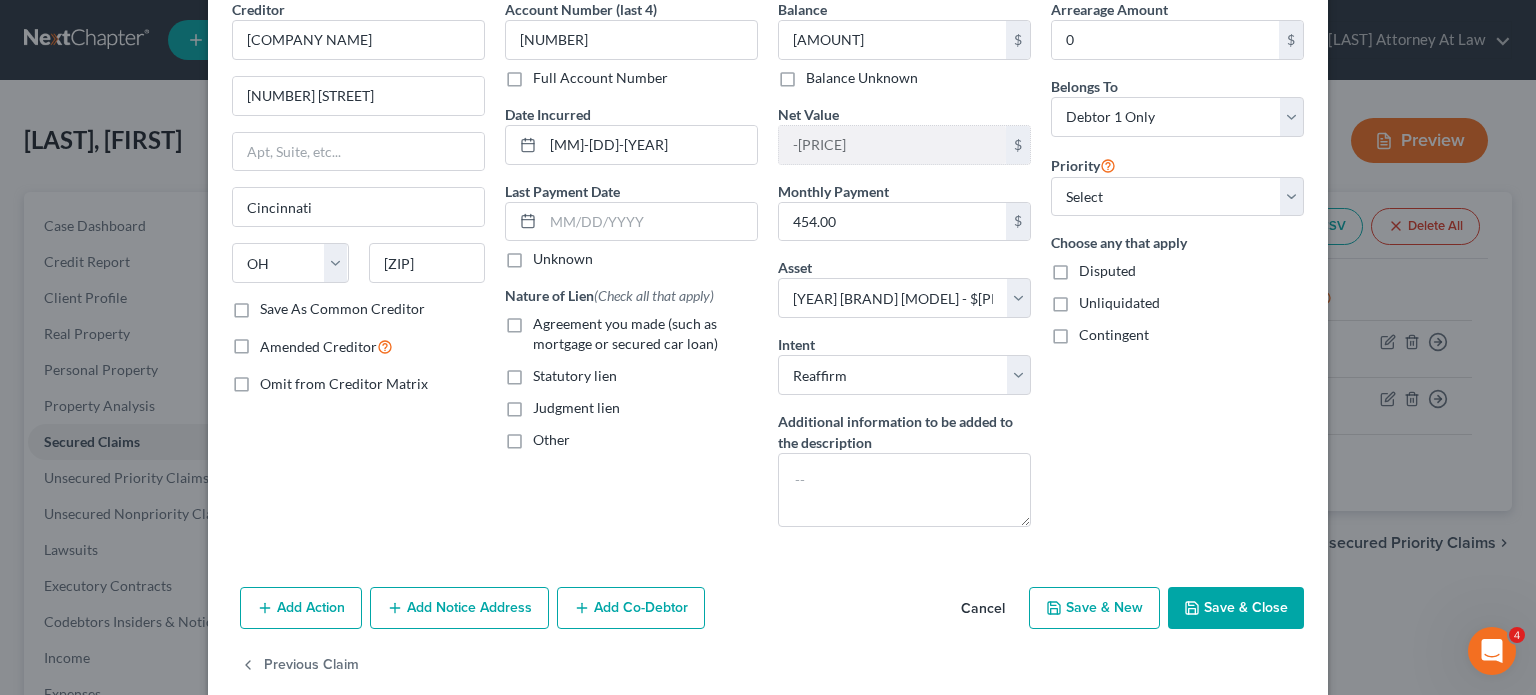 scroll, scrollTop: 100, scrollLeft: 0, axis: vertical 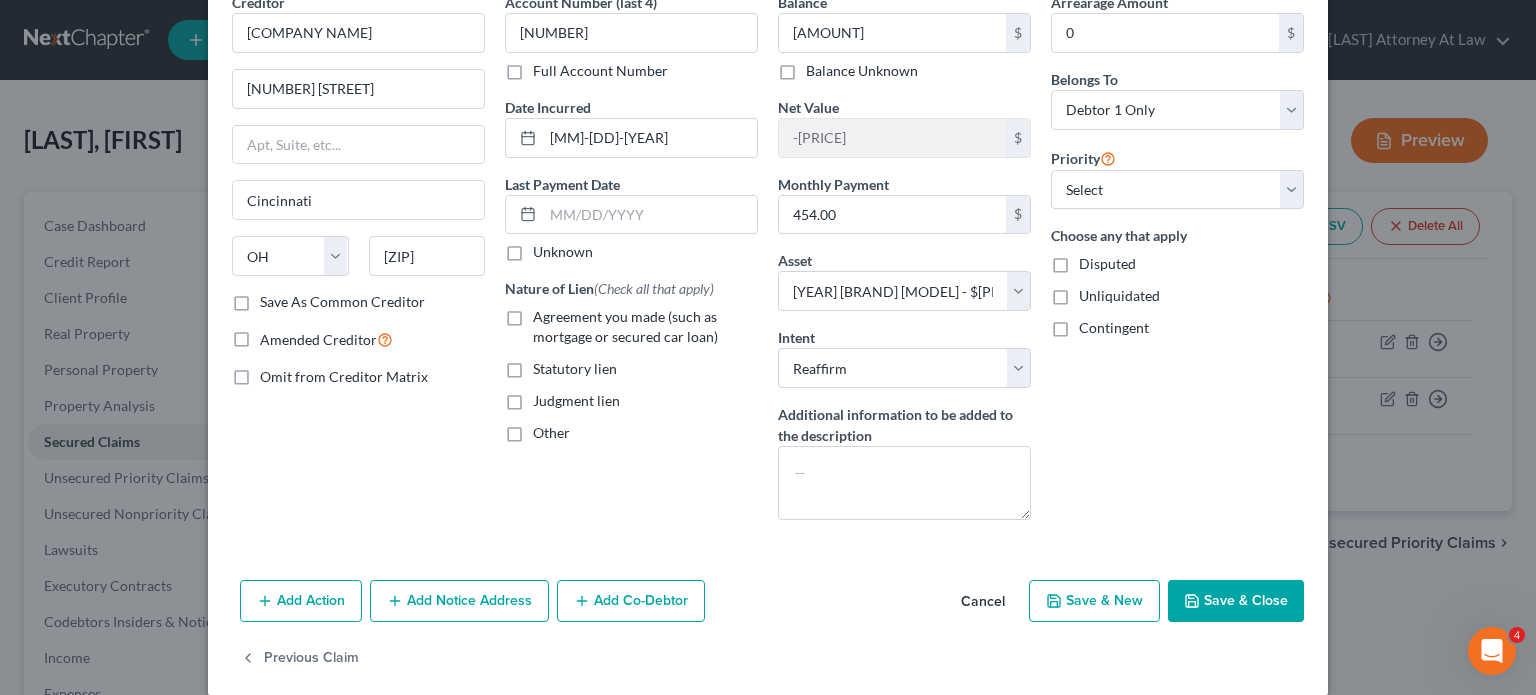 click on "Save & Close" at bounding box center [1236, 601] 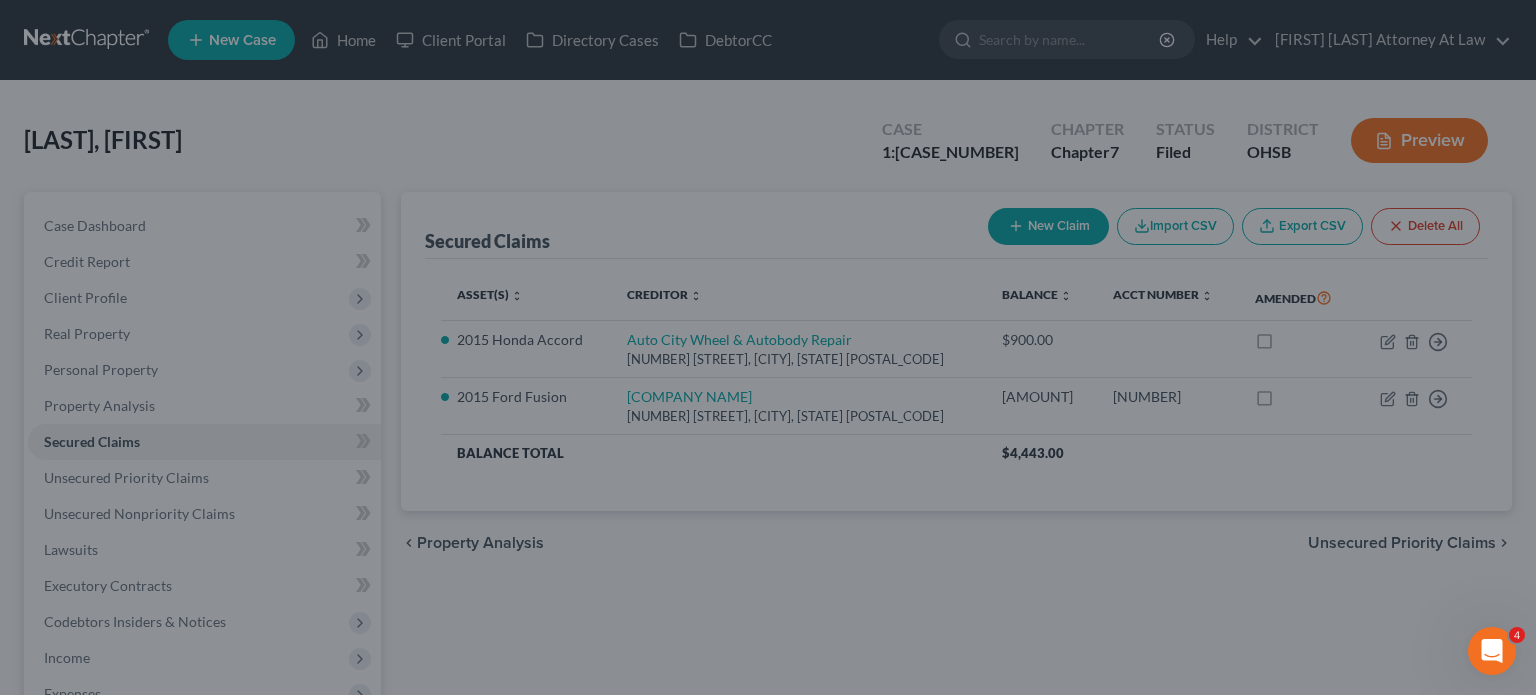 select on "12" 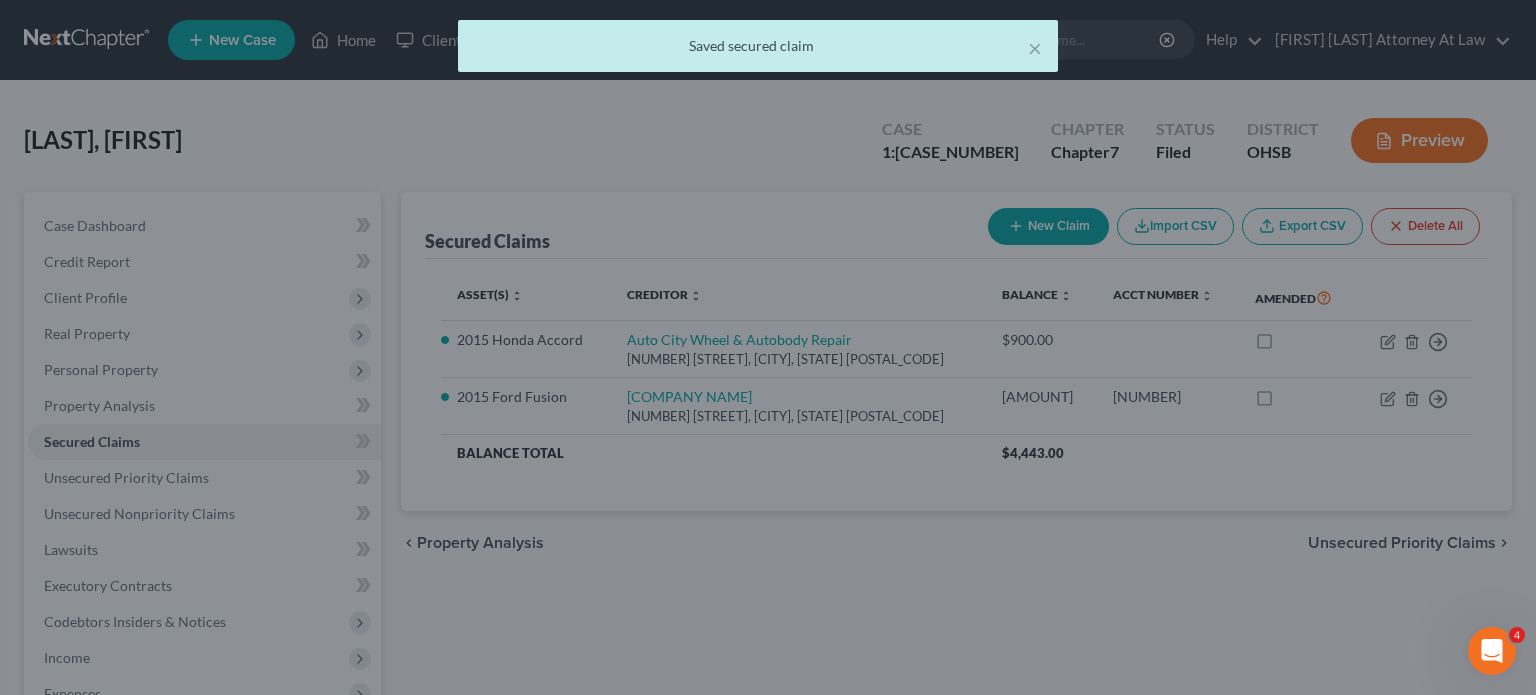 scroll, scrollTop: 103, scrollLeft: 0, axis: vertical 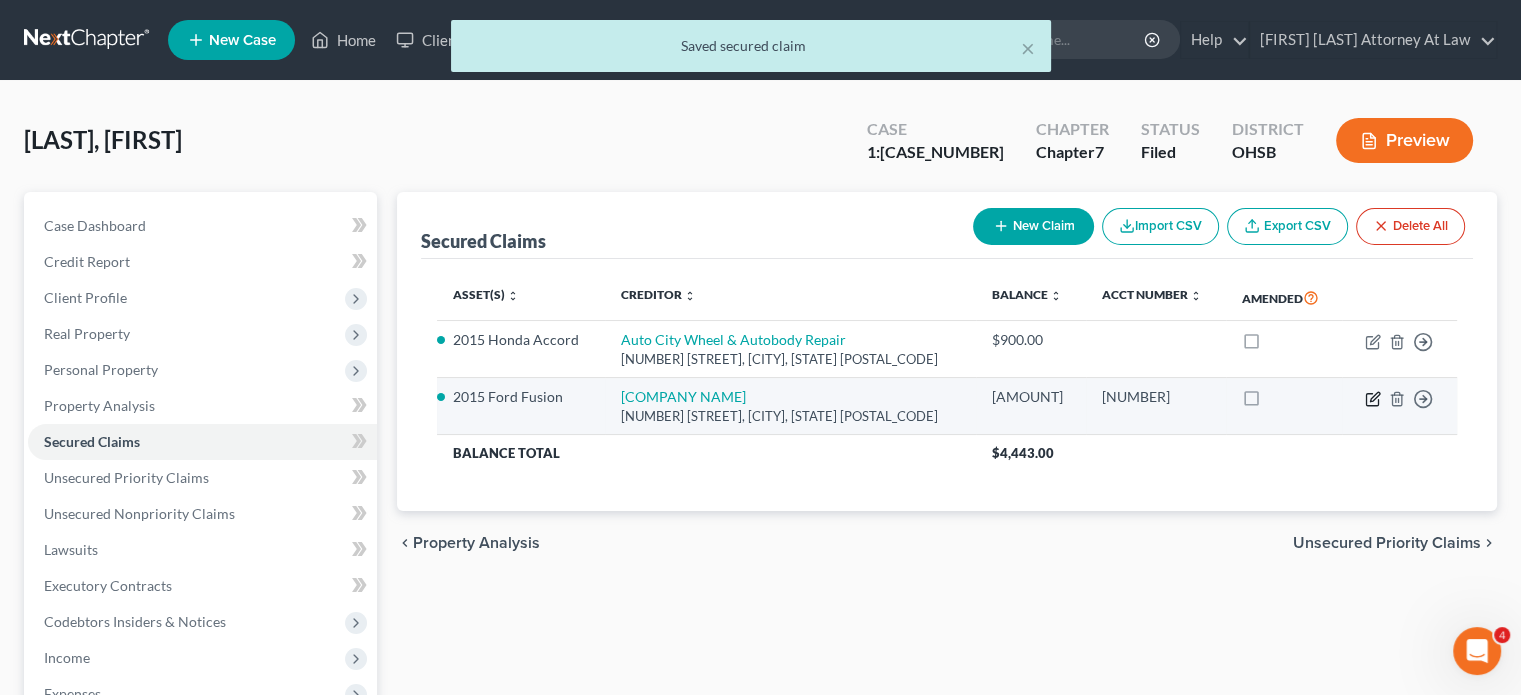 click 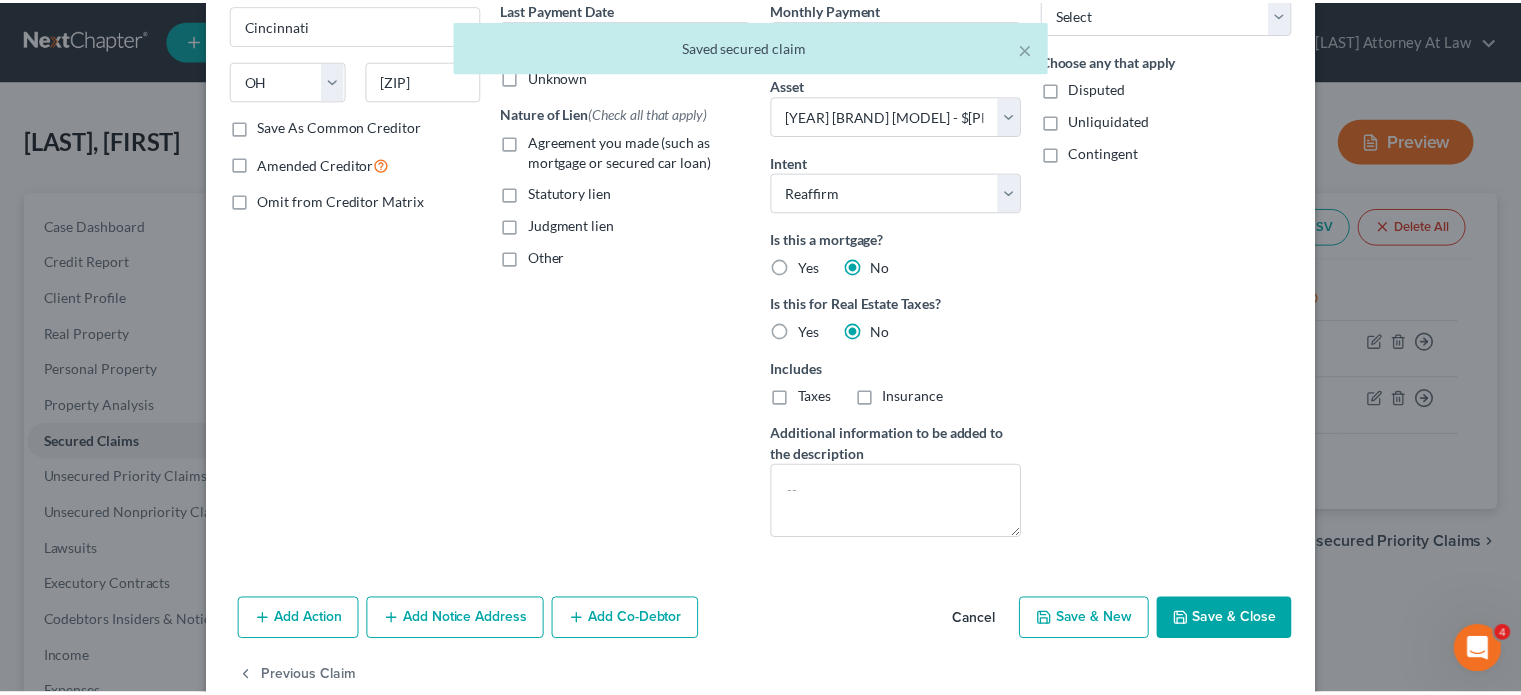 scroll, scrollTop: 300, scrollLeft: 0, axis: vertical 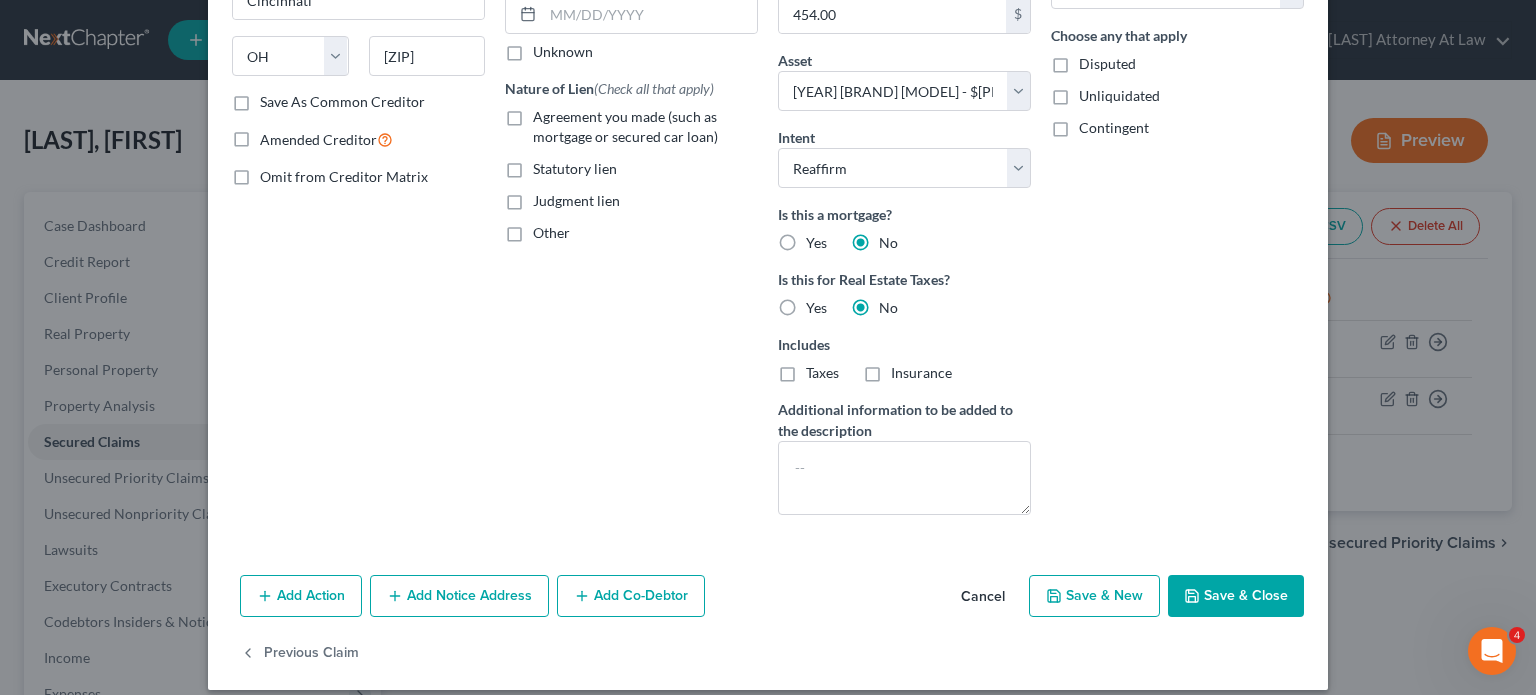 click on "Save & Close" at bounding box center (1236, 596) 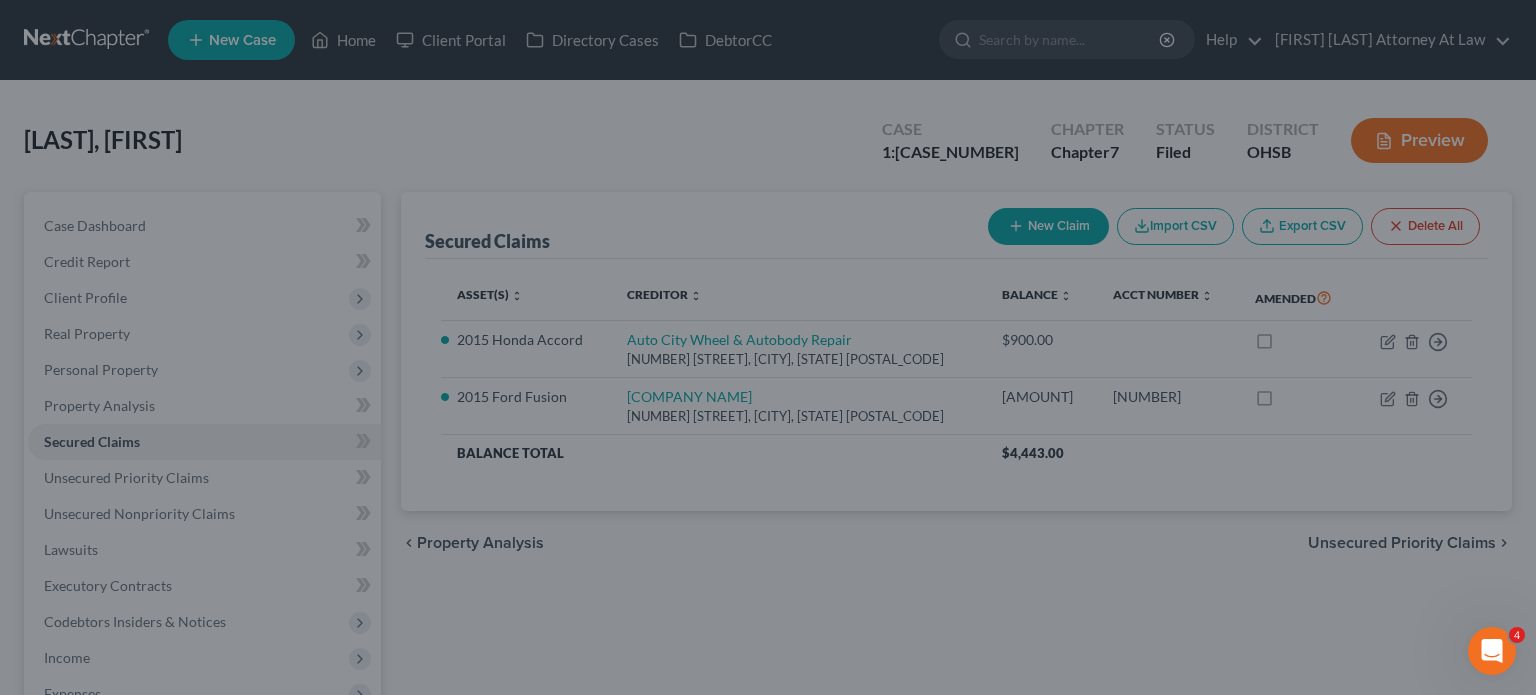 select on "12" 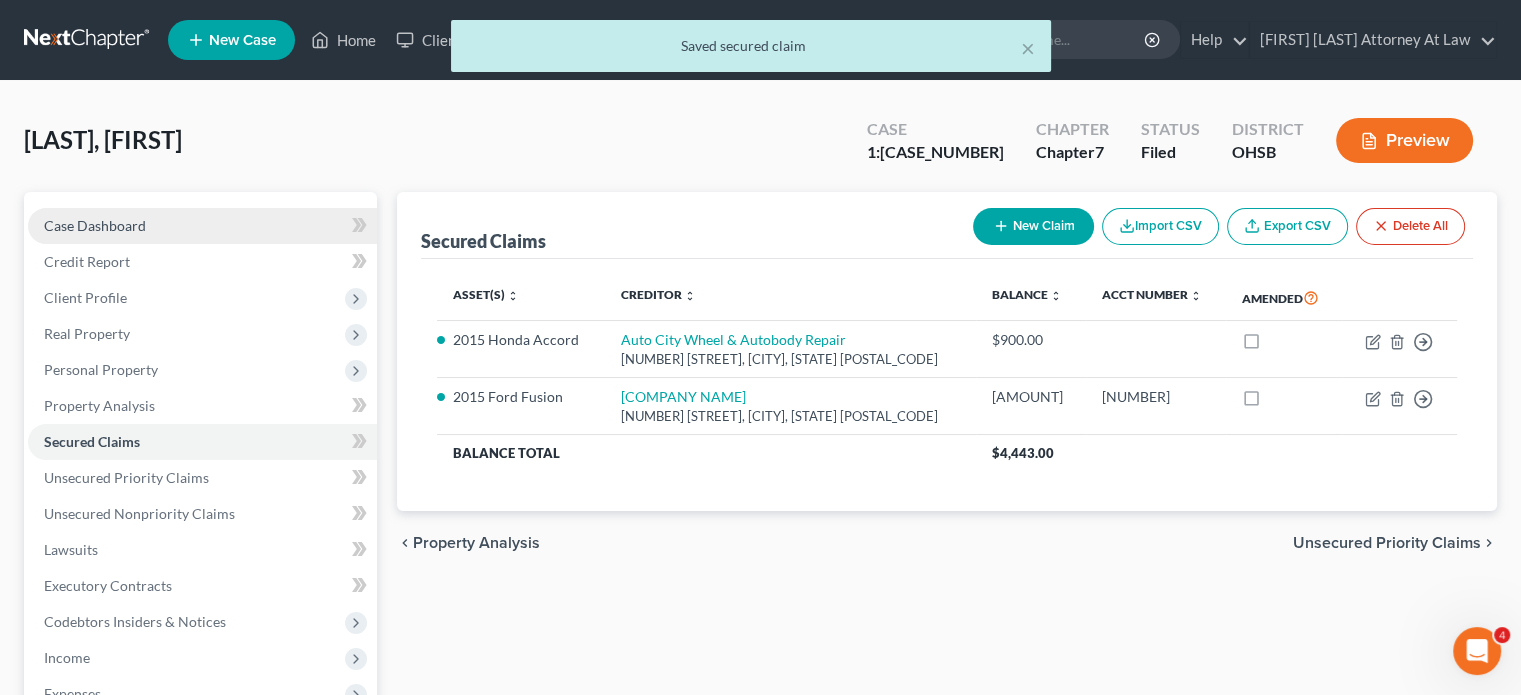 click on "Case Dashboard" at bounding box center (95, 225) 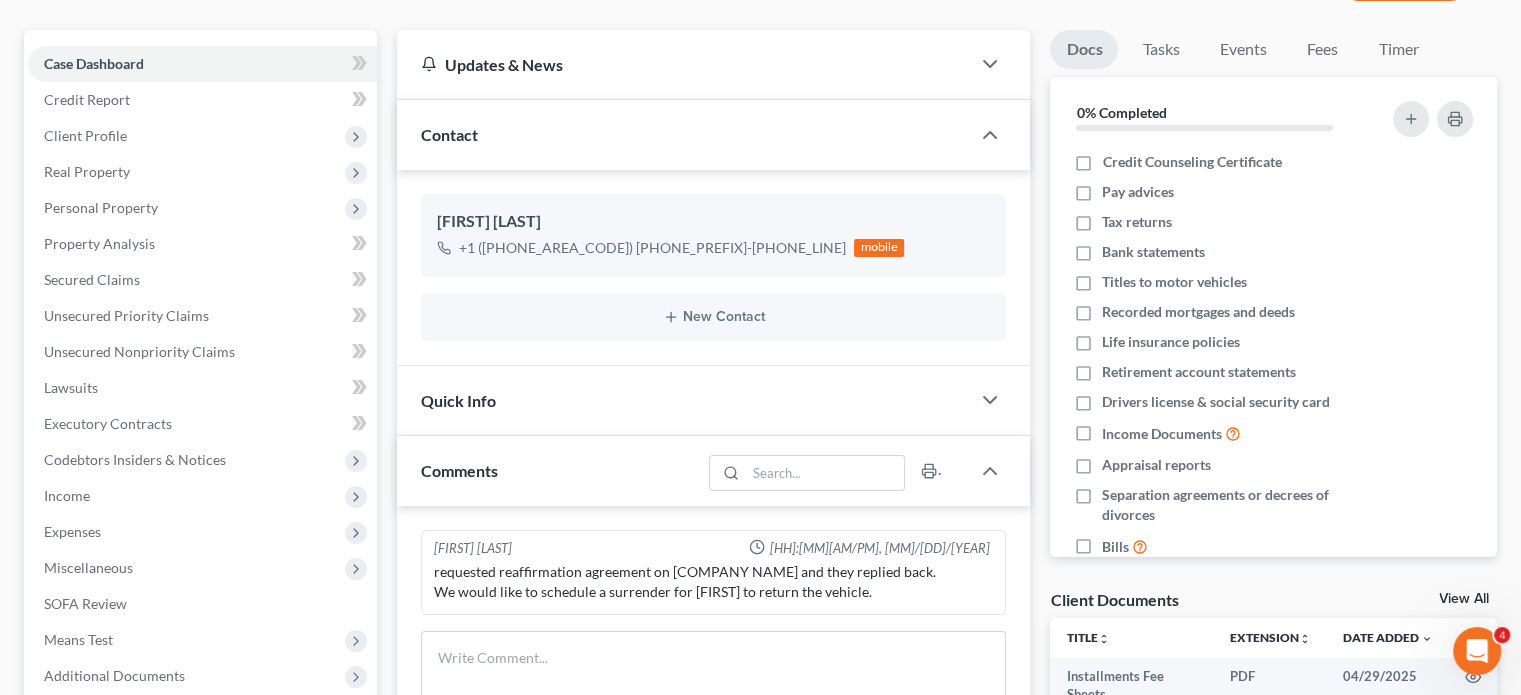scroll, scrollTop: 0, scrollLeft: 0, axis: both 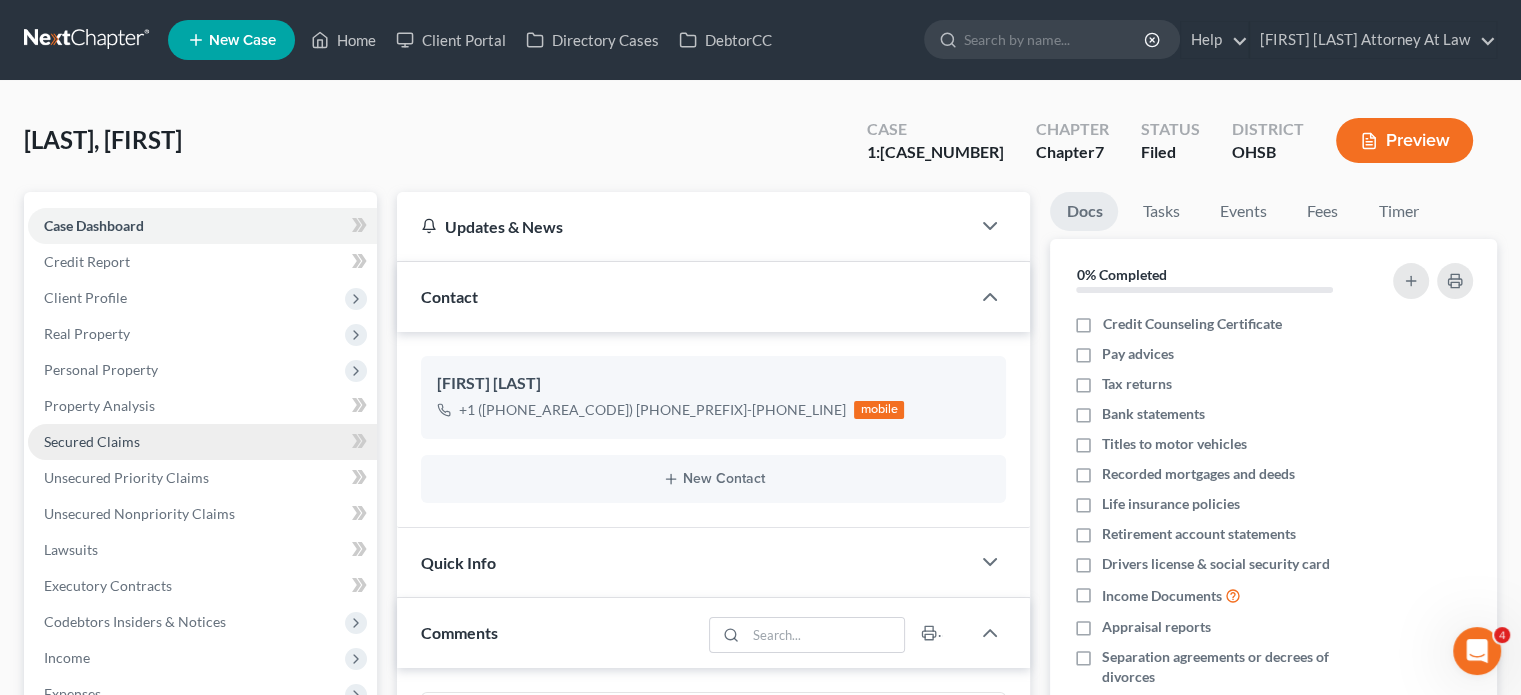 click on "Secured Claims" at bounding box center [92, 441] 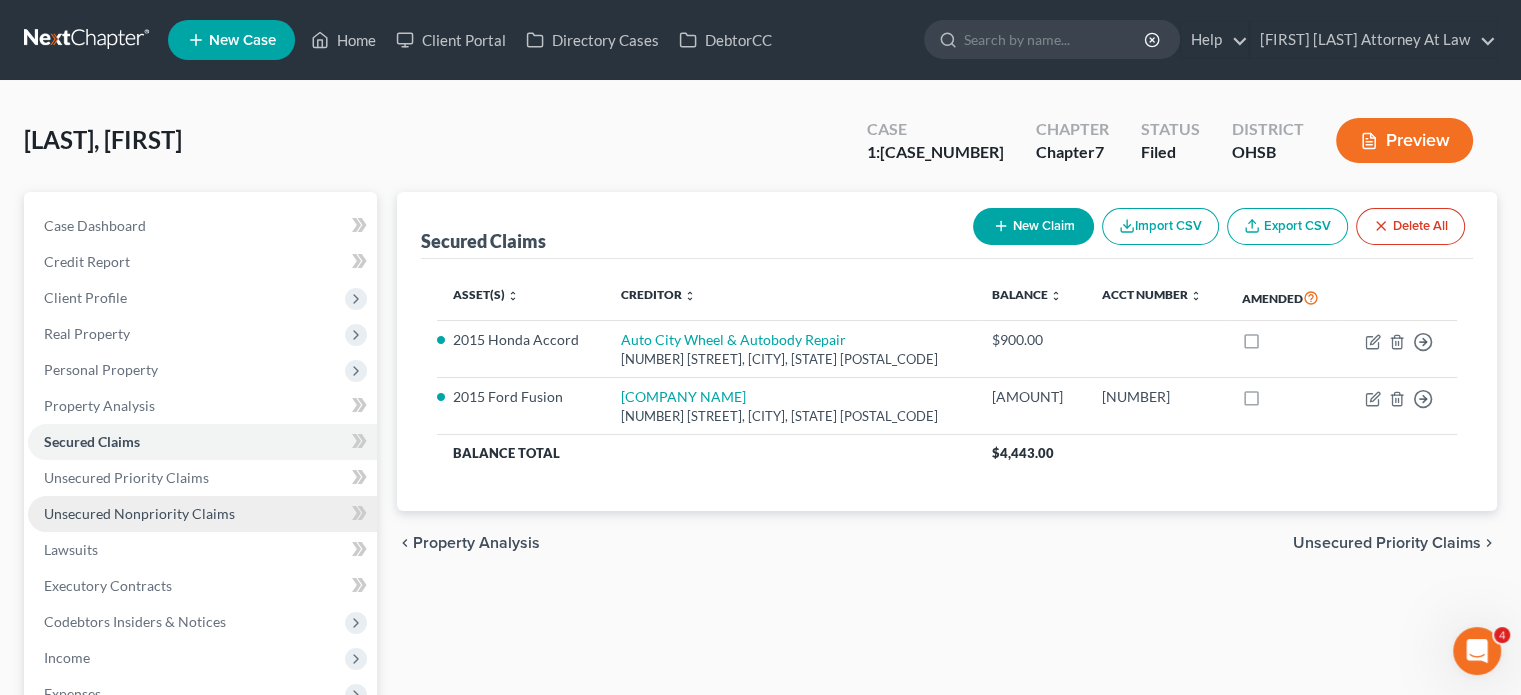 click on "Unsecured Nonpriority Claims" at bounding box center (139, 513) 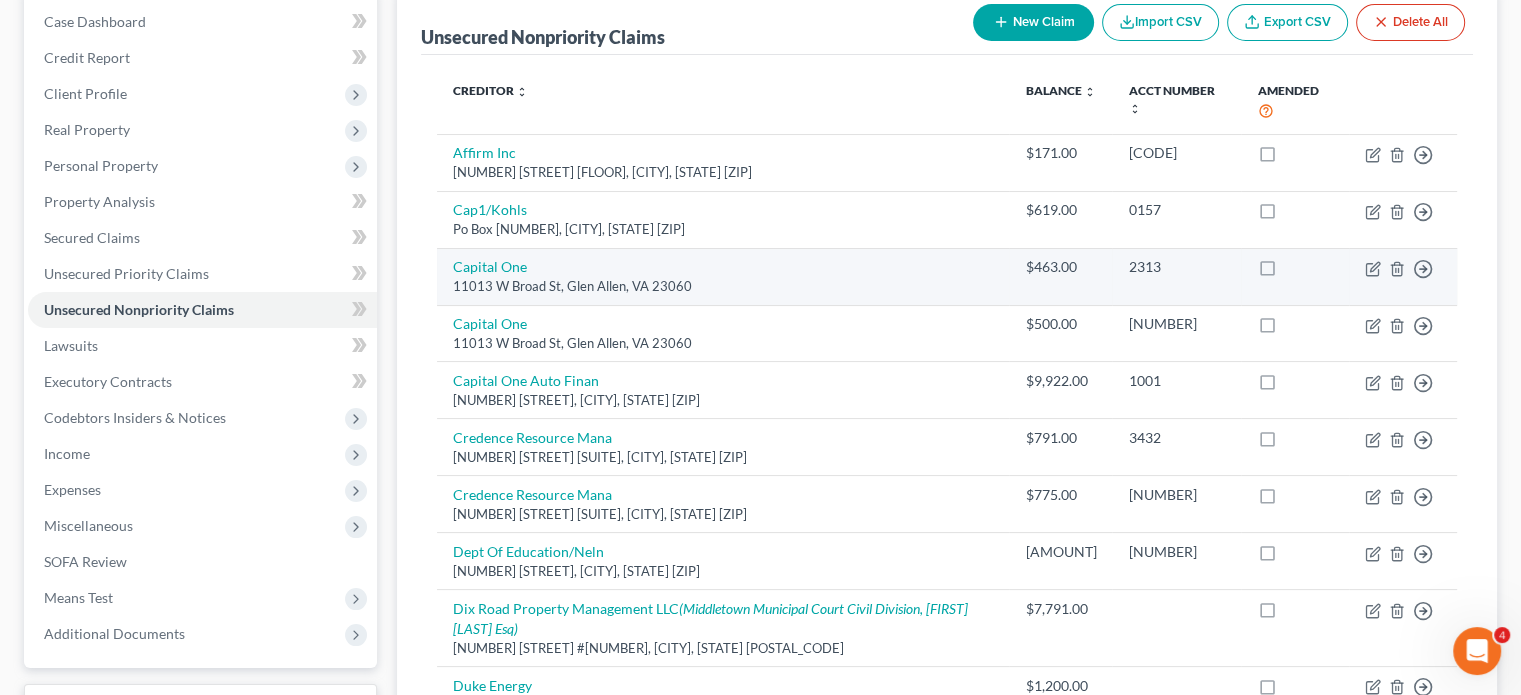 scroll, scrollTop: 200, scrollLeft: 0, axis: vertical 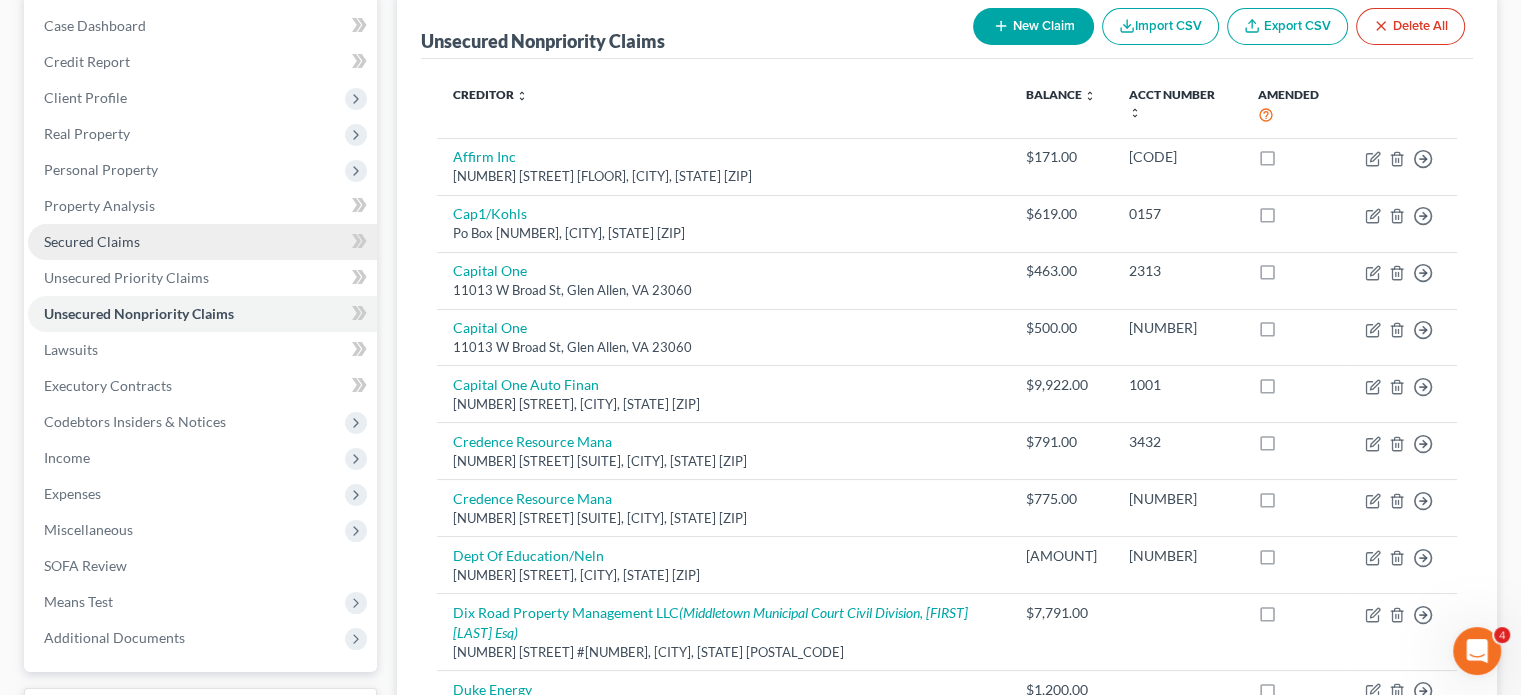 click on "Secured Claims" at bounding box center (92, 241) 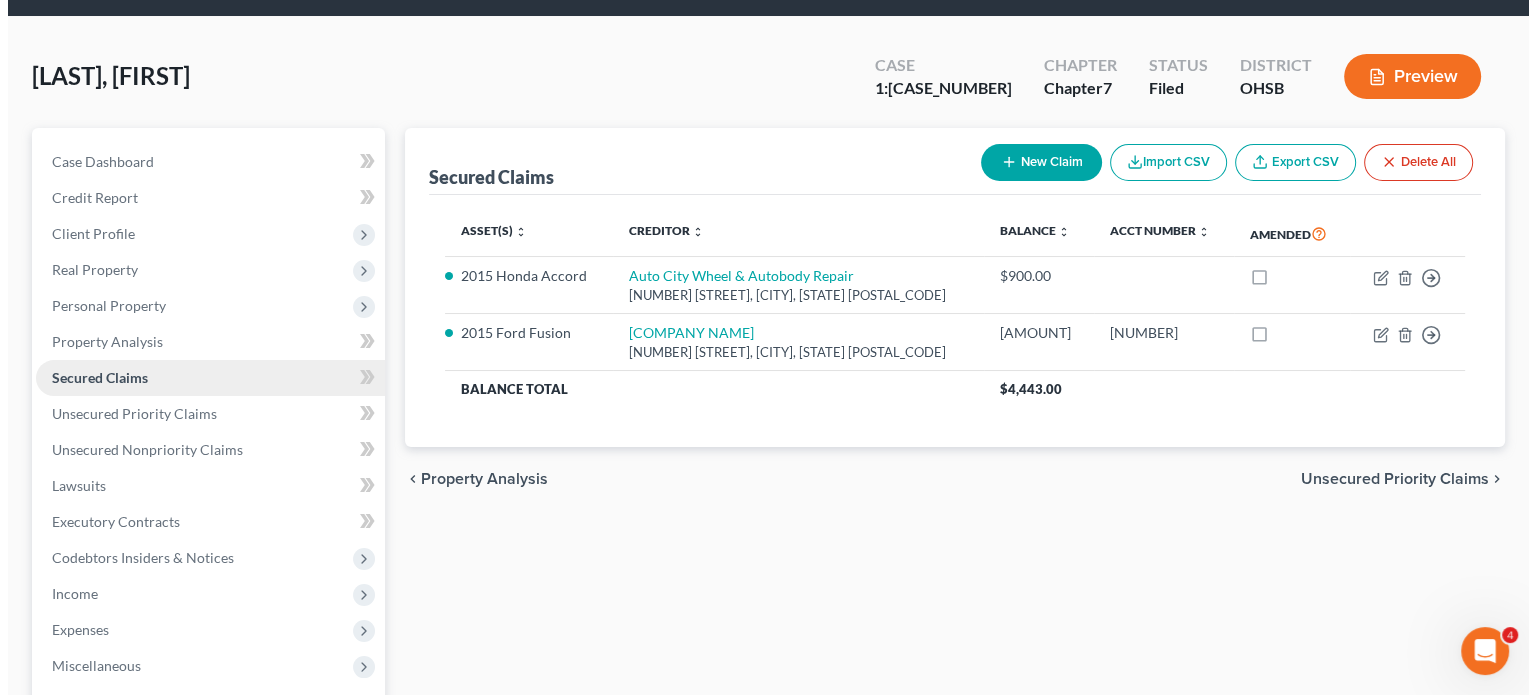 scroll, scrollTop: 0, scrollLeft: 0, axis: both 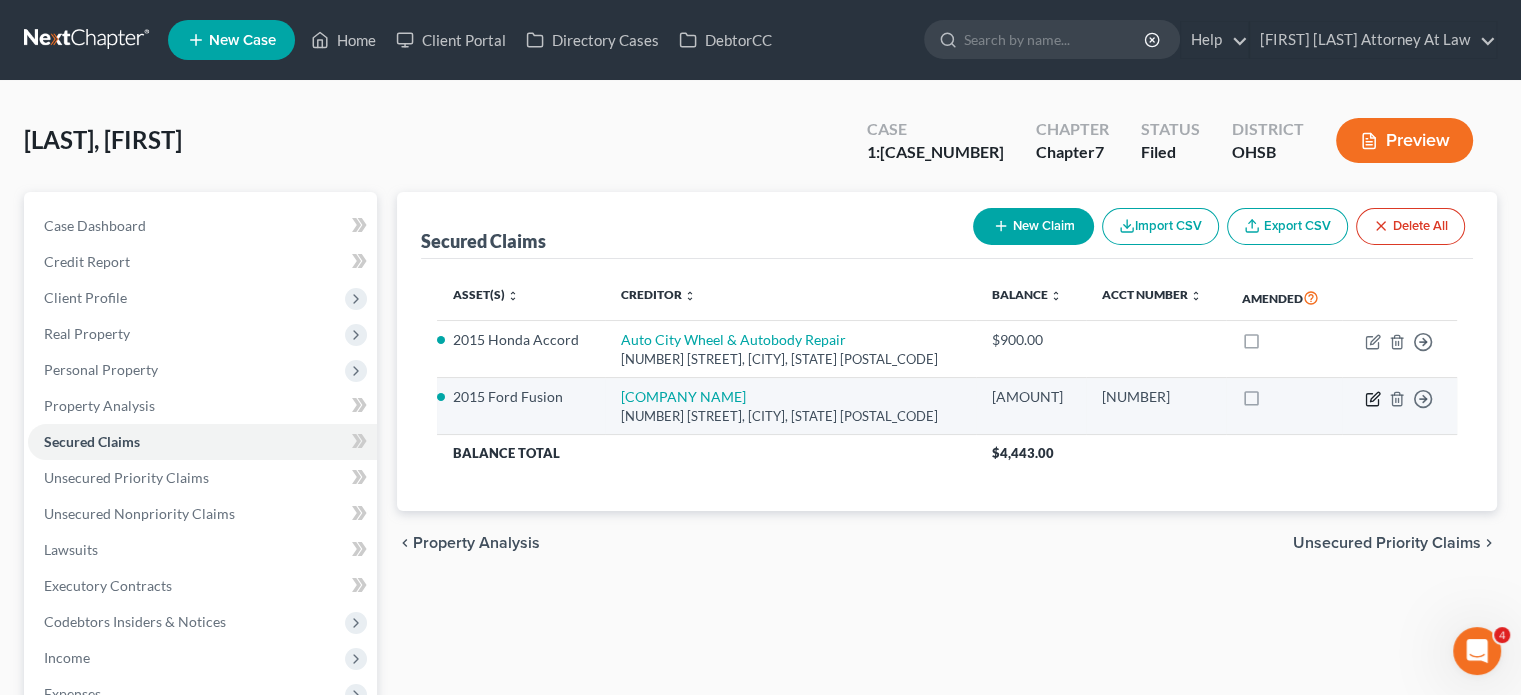 click 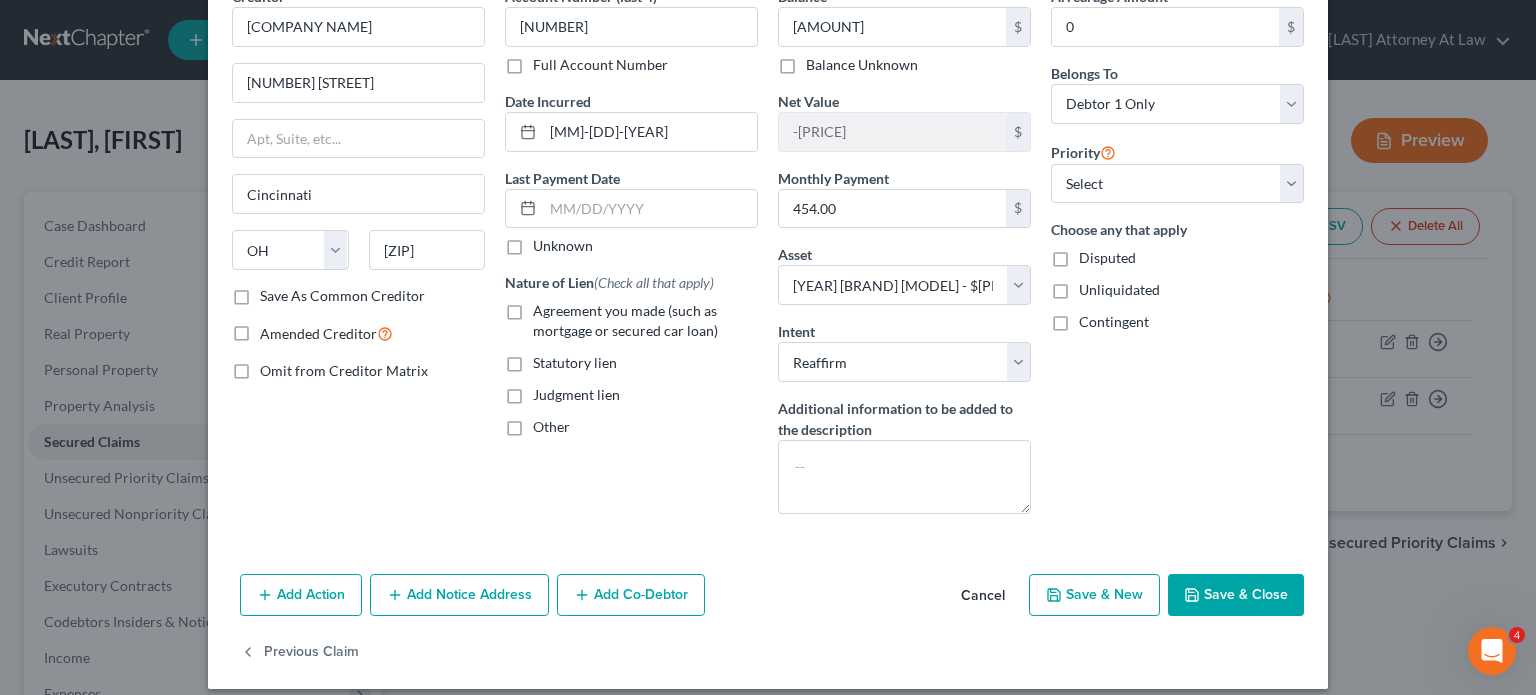 scroll, scrollTop: 121, scrollLeft: 0, axis: vertical 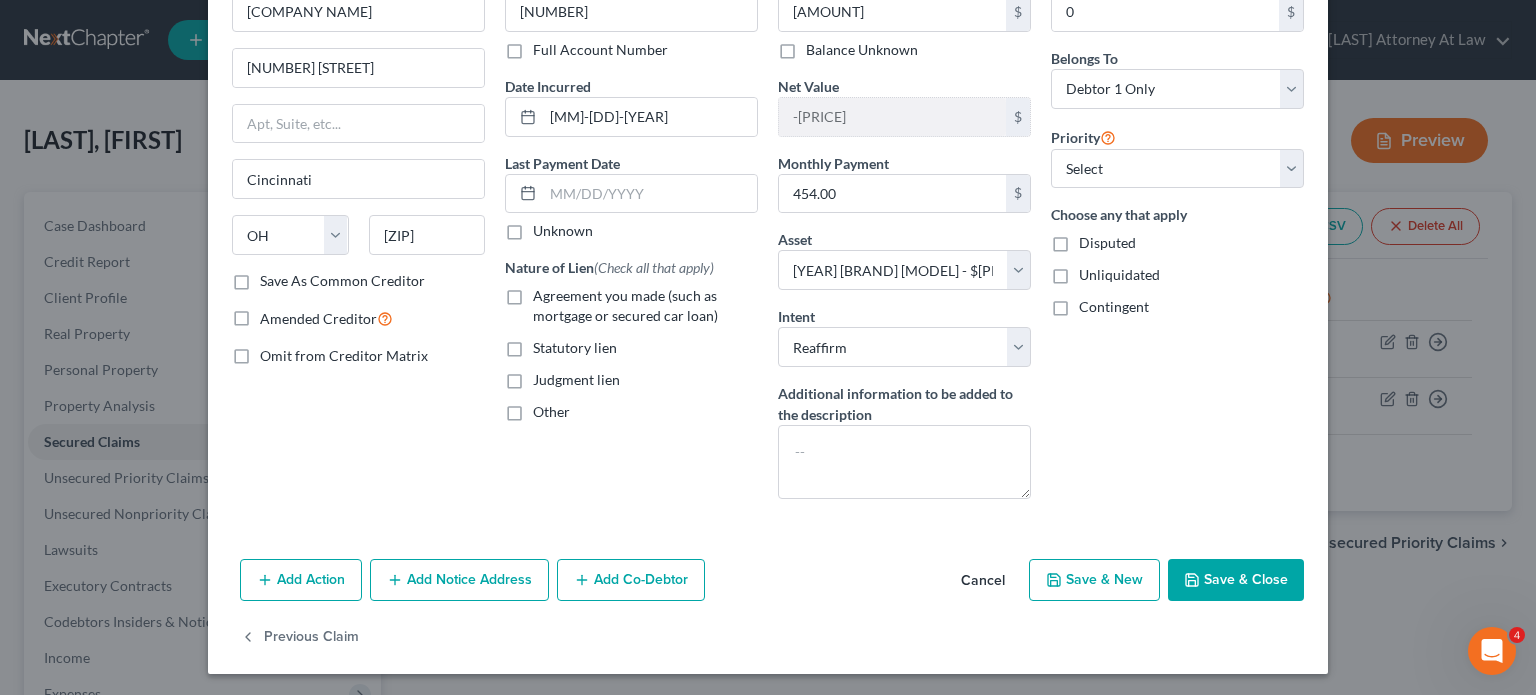 click on "Save & Close" at bounding box center [1236, 580] 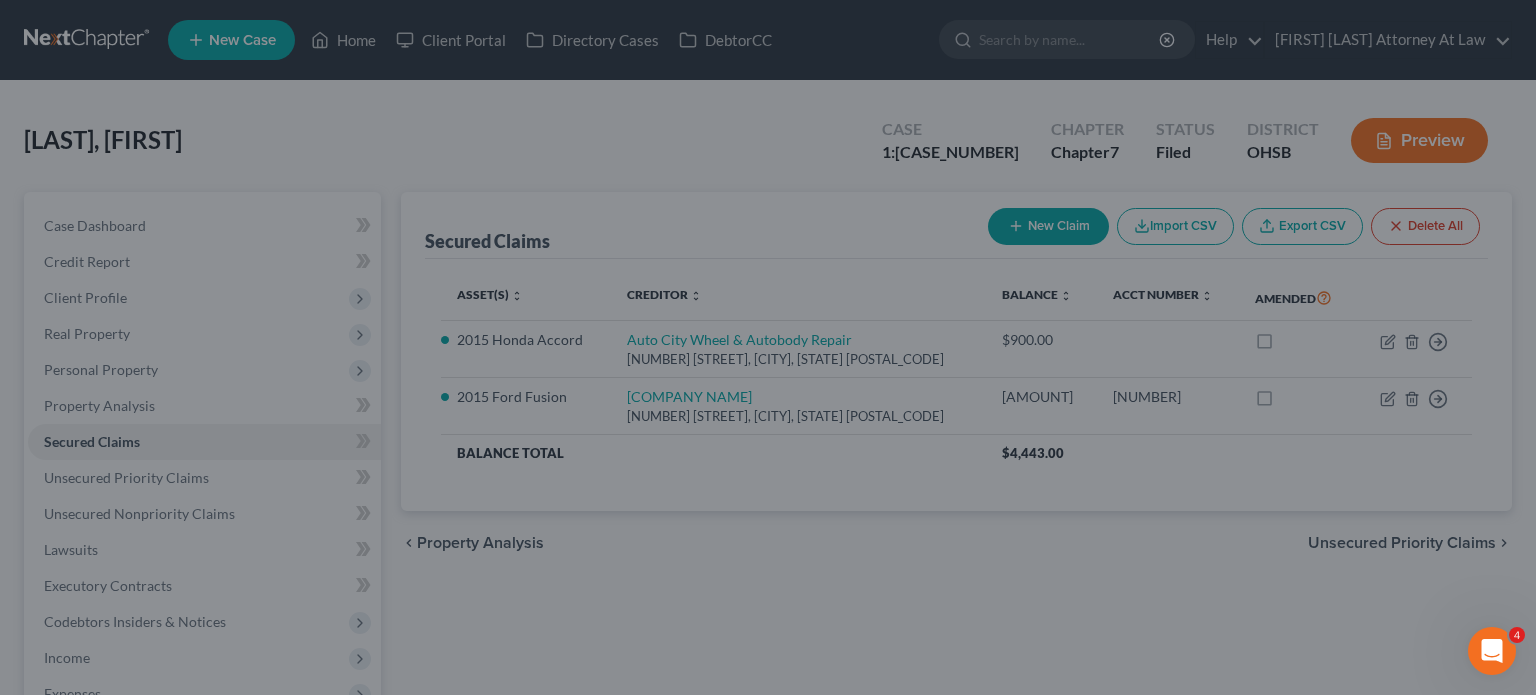 select on "12" 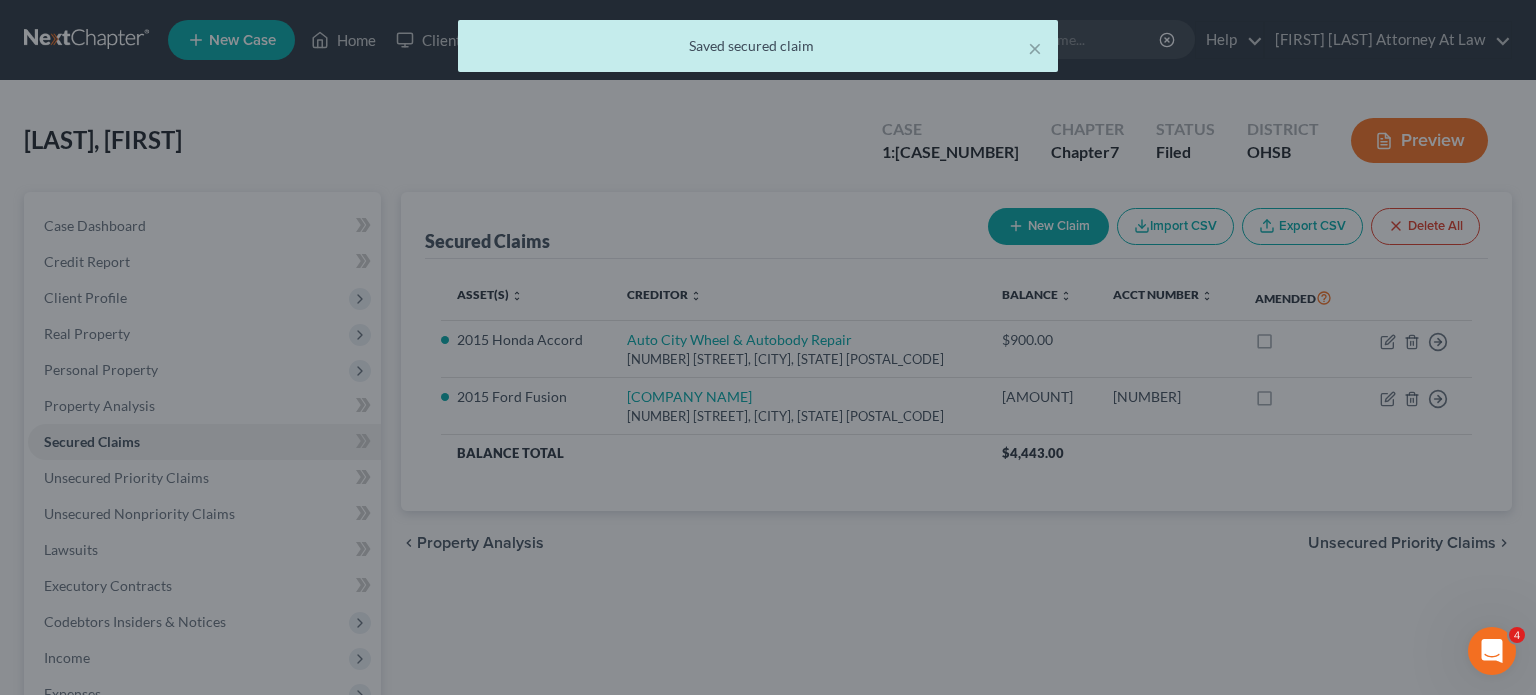 scroll, scrollTop: 0, scrollLeft: 0, axis: both 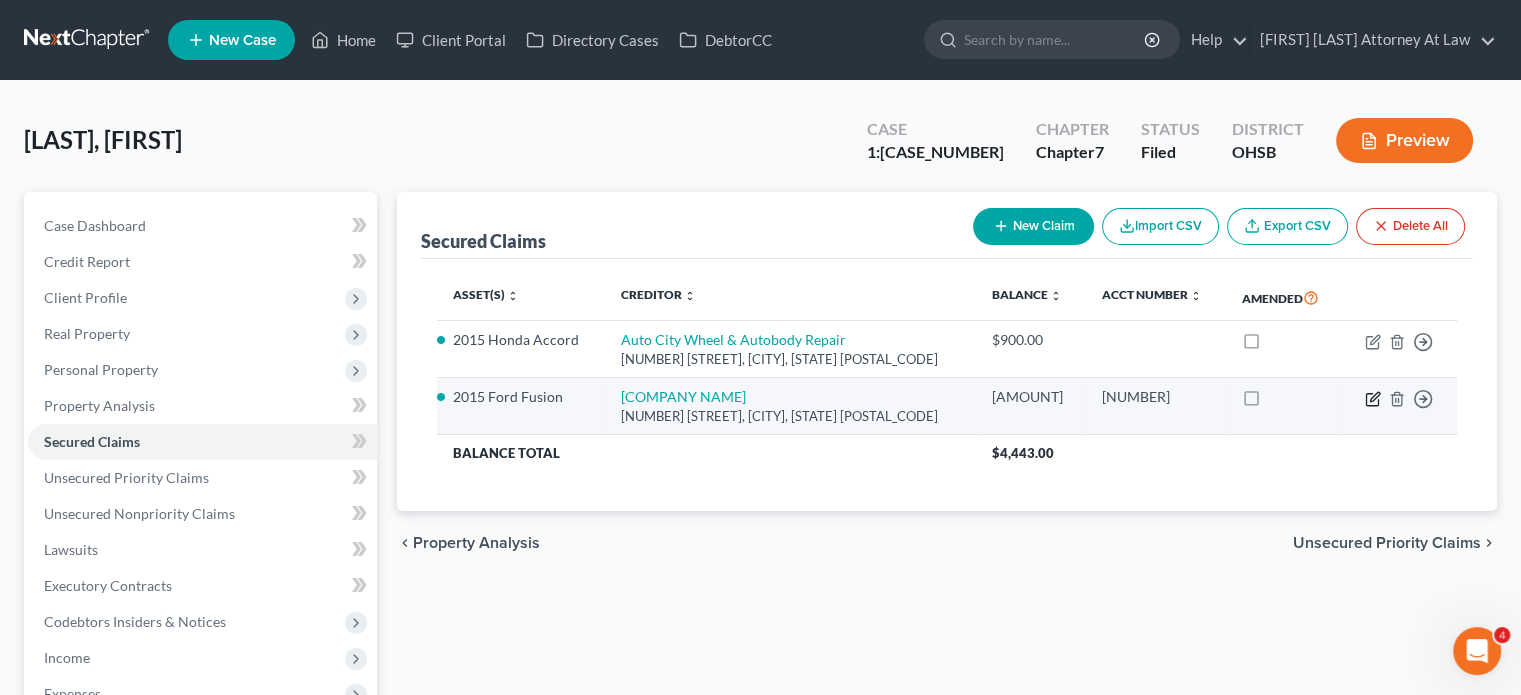 click 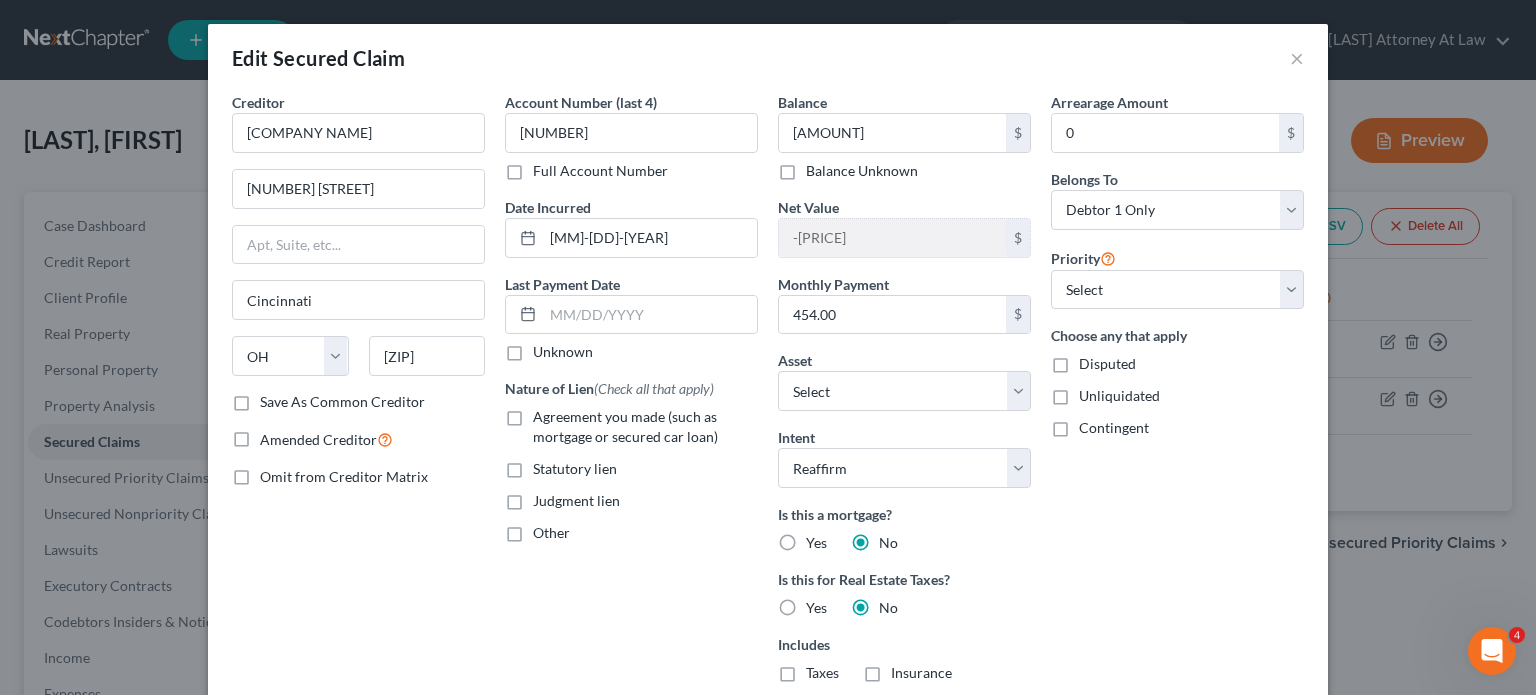 drag, startPoint x: 508, startPoint y: 418, endPoint x: 764, endPoint y: 419, distance: 256.00195 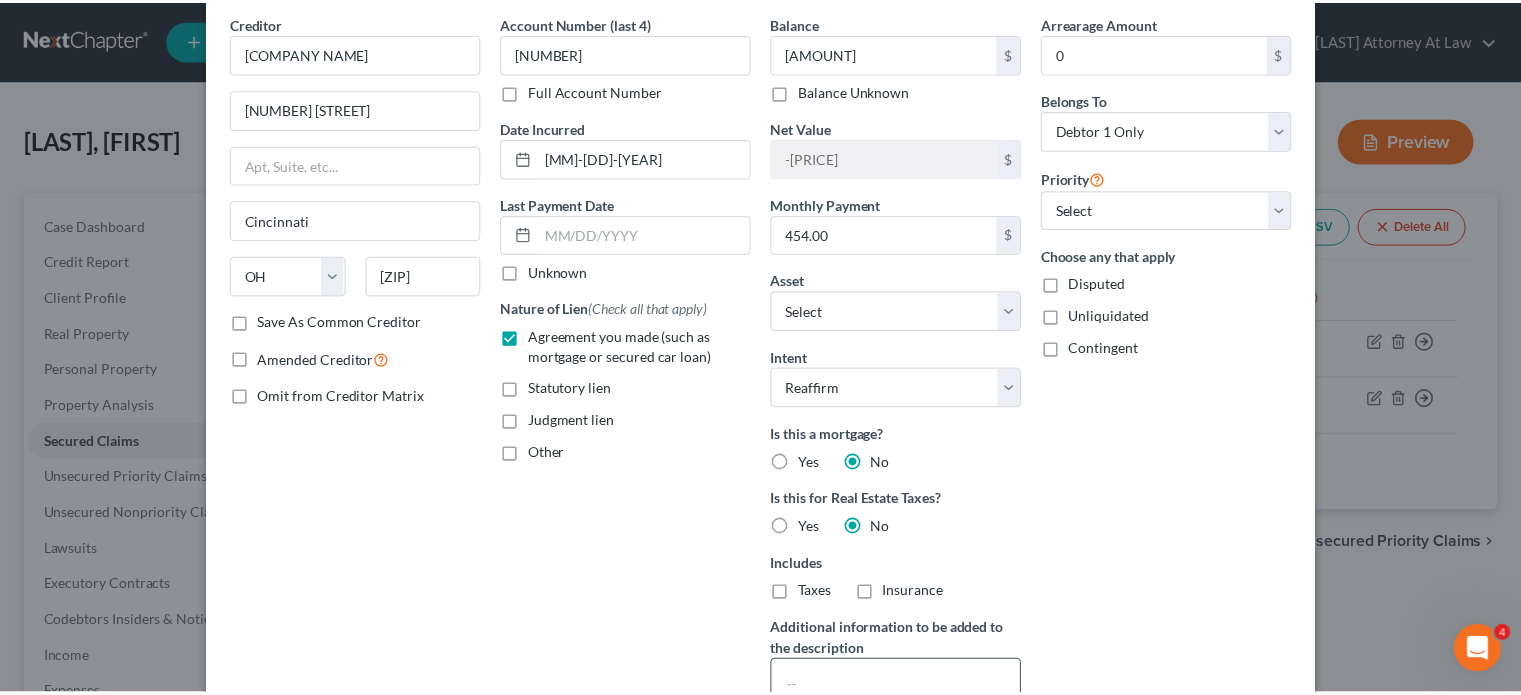 scroll, scrollTop: 316, scrollLeft: 0, axis: vertical 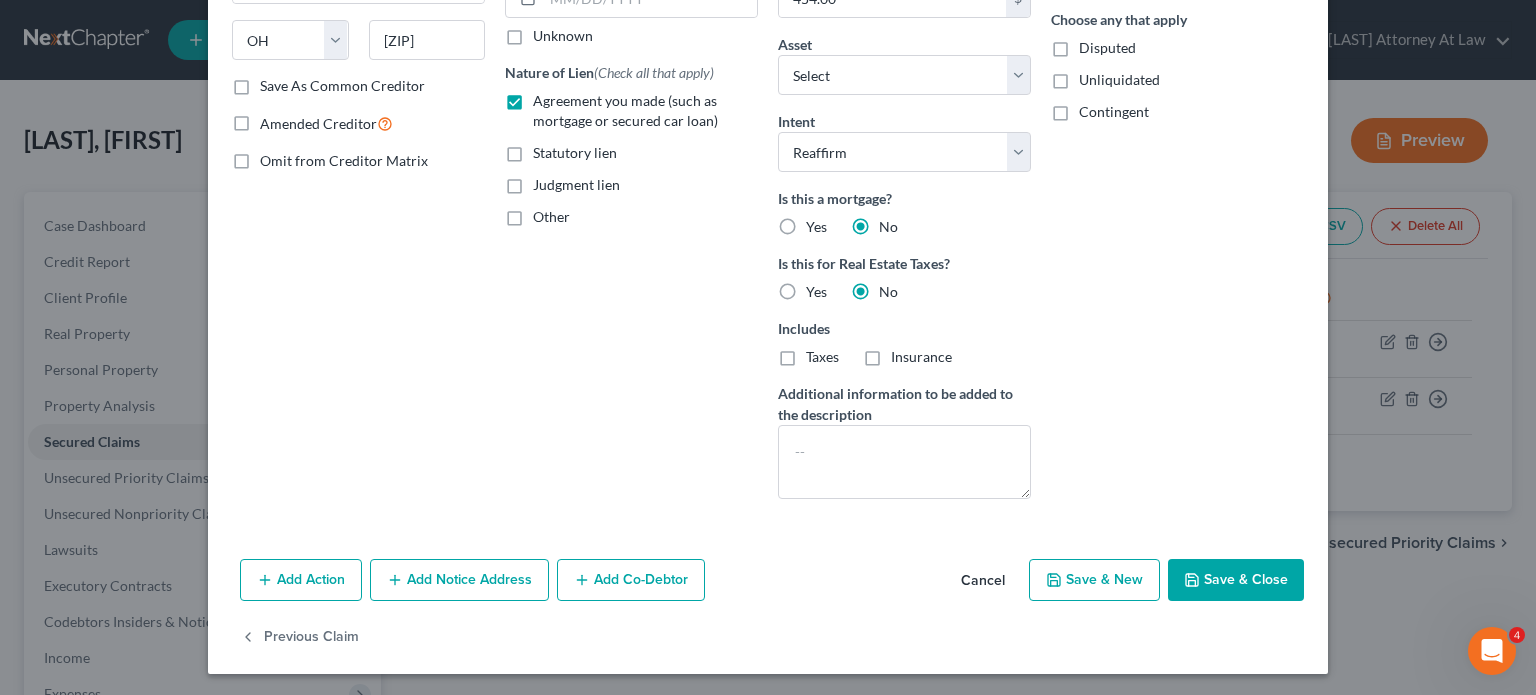 click on "Save & Close" at bounding box center (1236, 580) 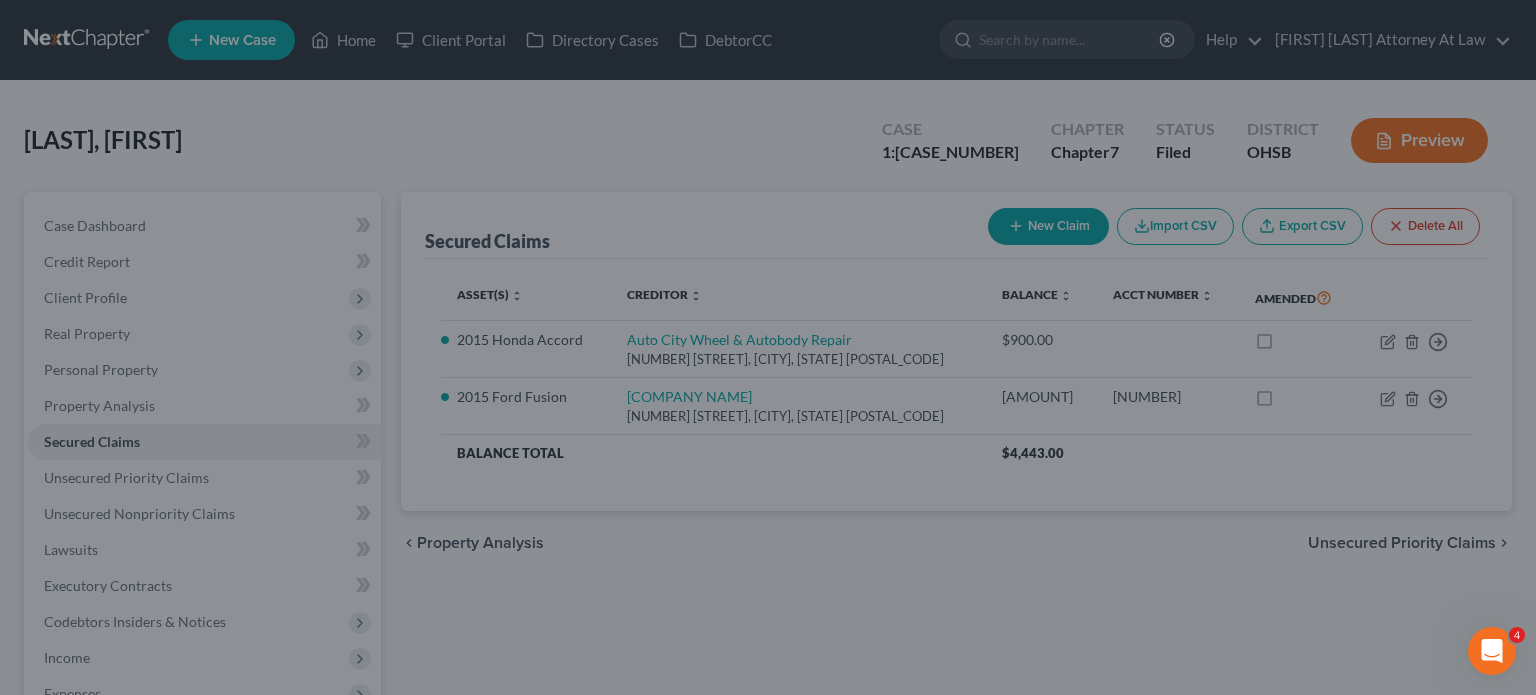 select on "12" 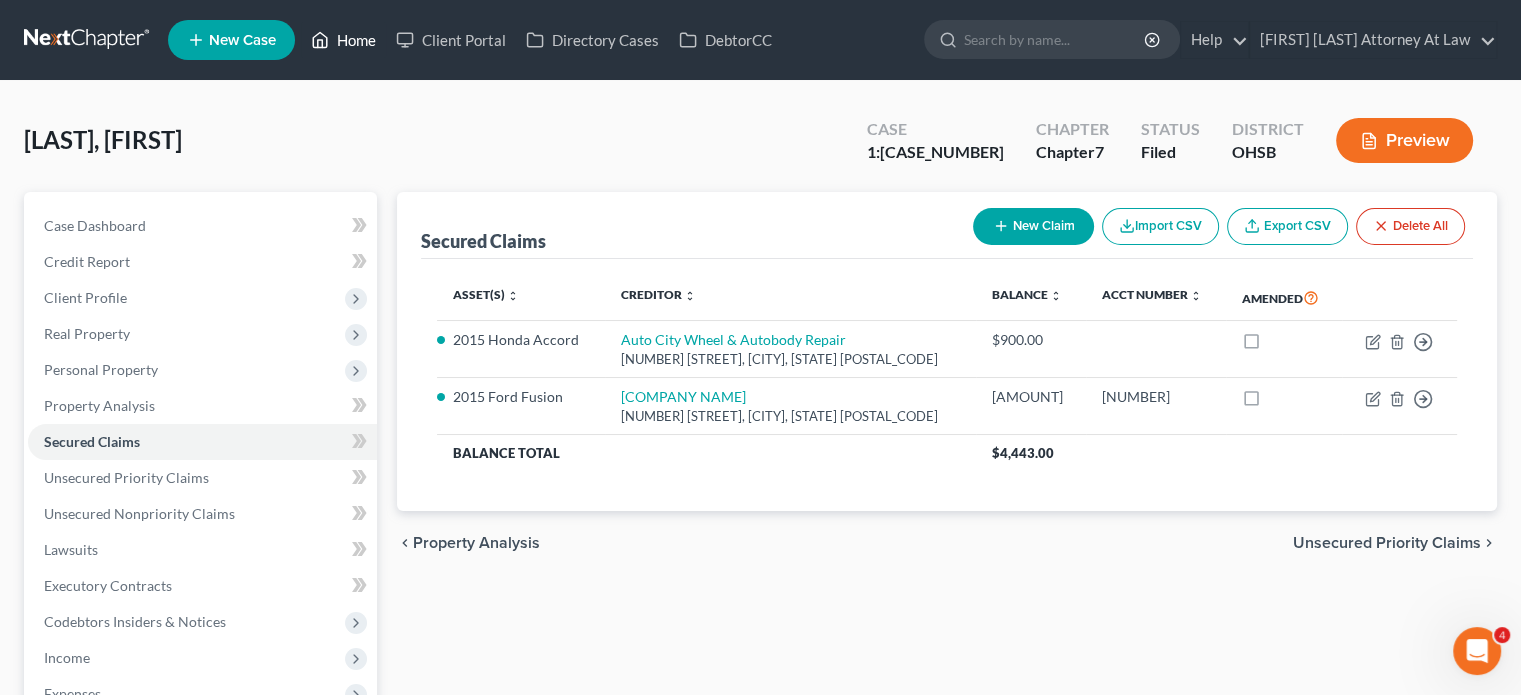 click on "Home" at bounding box center [343, 40] 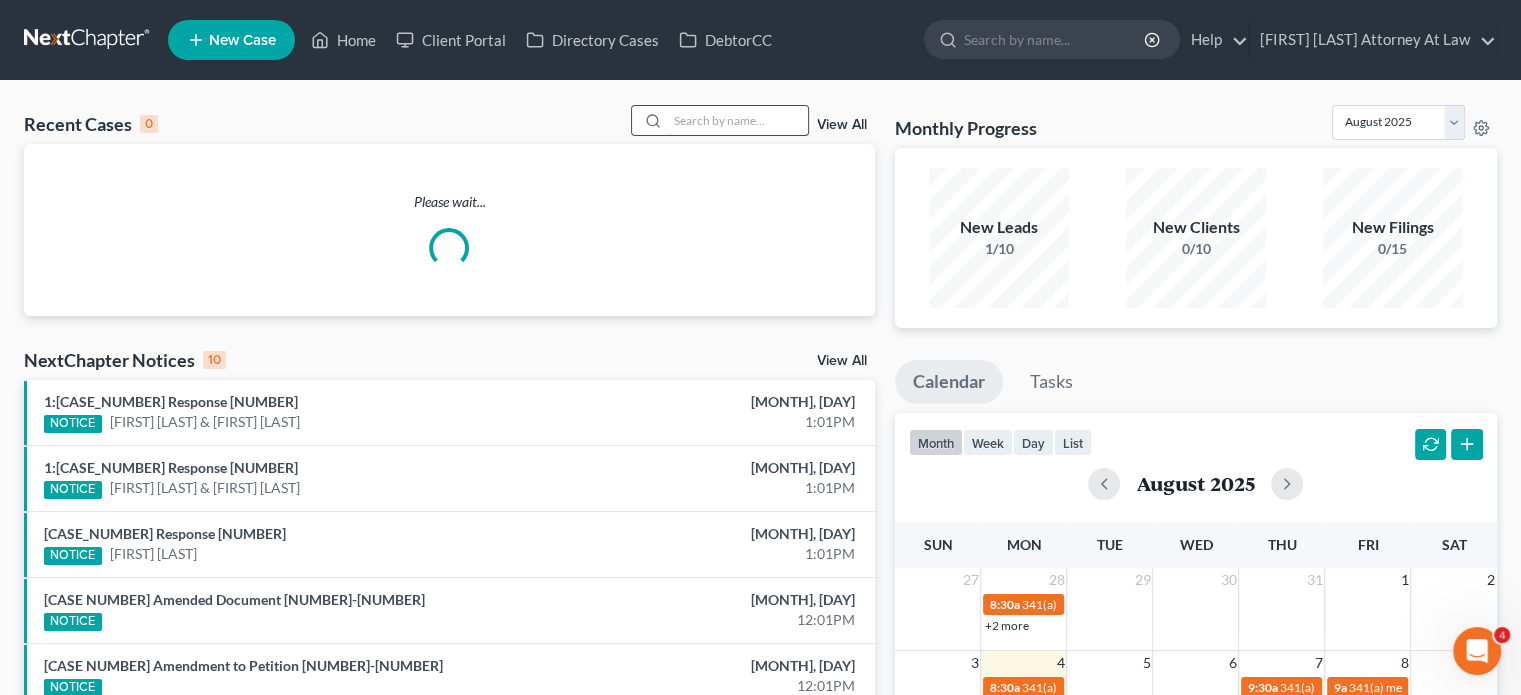 drag, startPoint x: 708, startPoint y: 121, endPoint x: 704, endPoint y: 108, distance: 13.601471 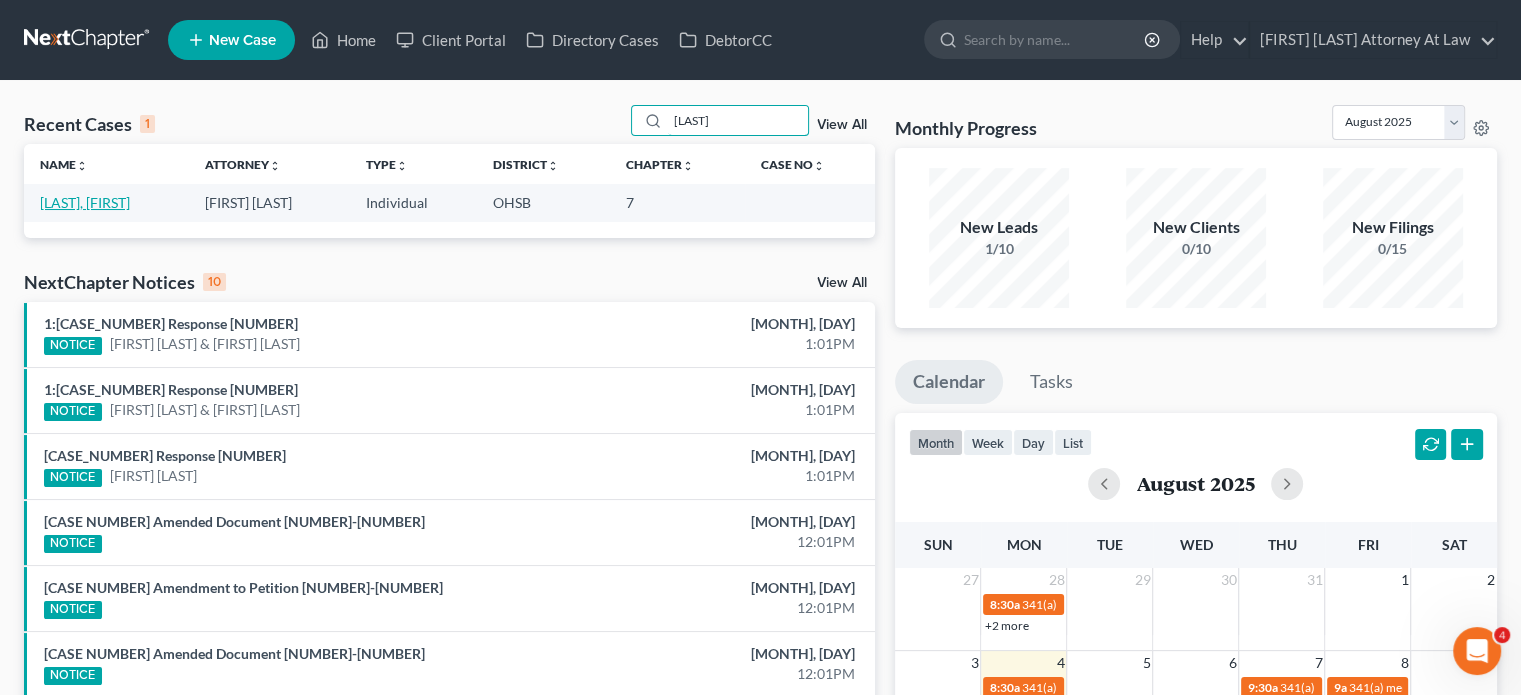 type on "[LAST]" 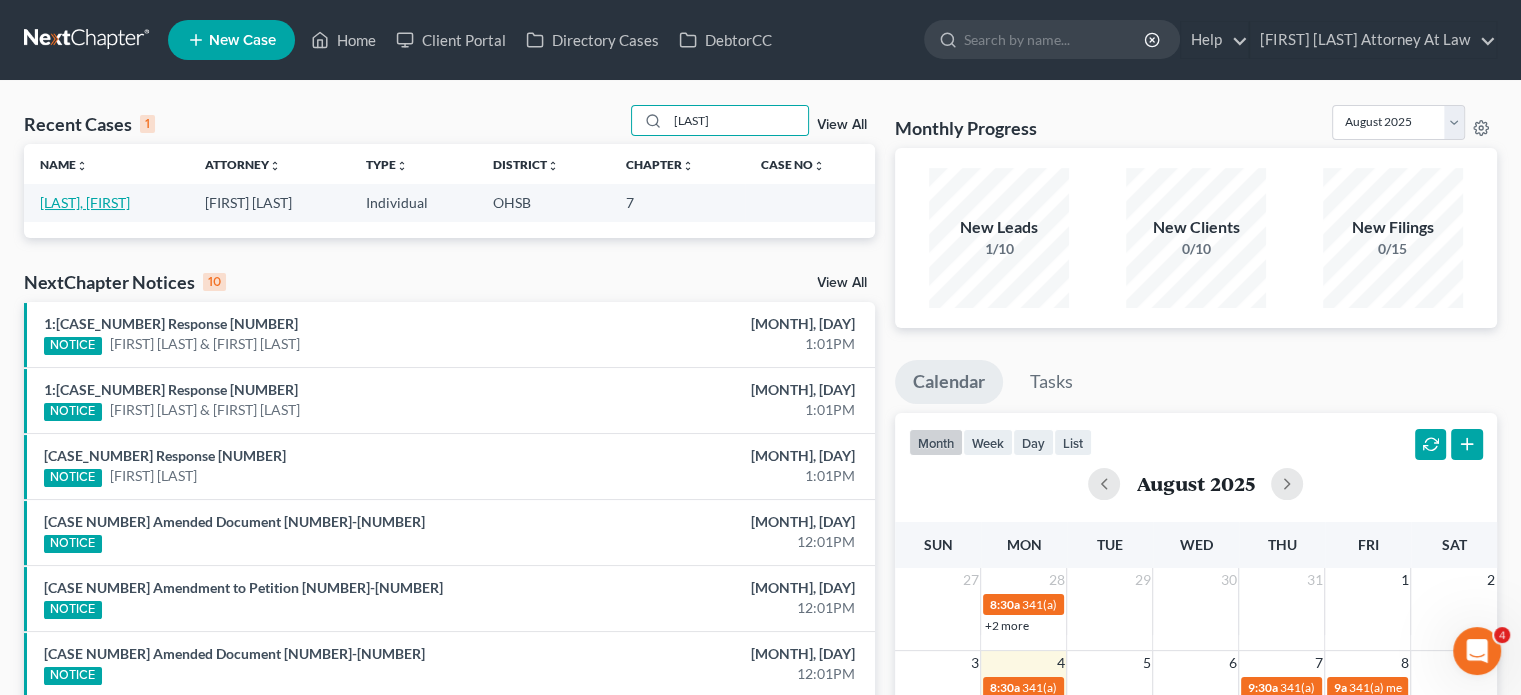 click on "[LAST], [FIRST]" at bounding box center (85, 202) 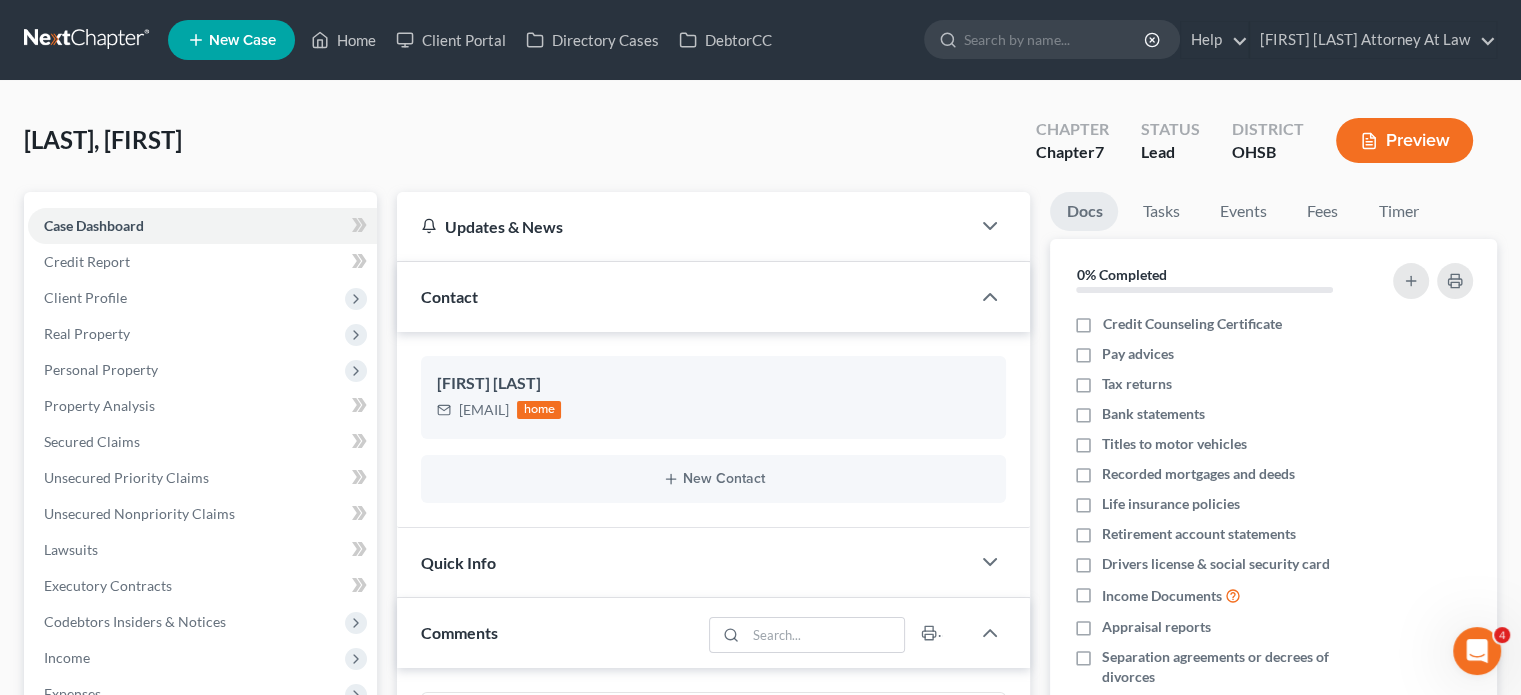 scroll, scrollTop: 264, scrollLeft: 0, axis: vertical 